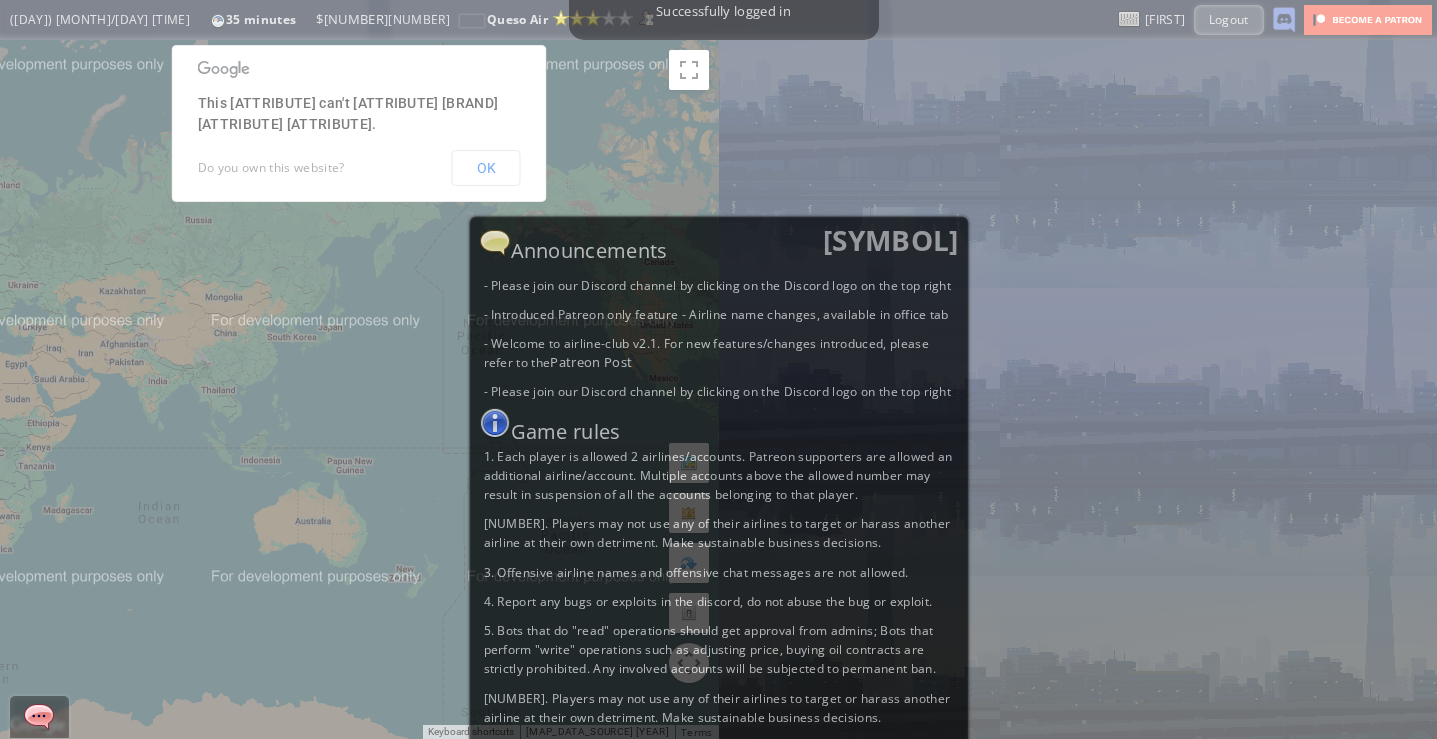scroll, scrollTop: 0, scrollLeft: 0, axis: both 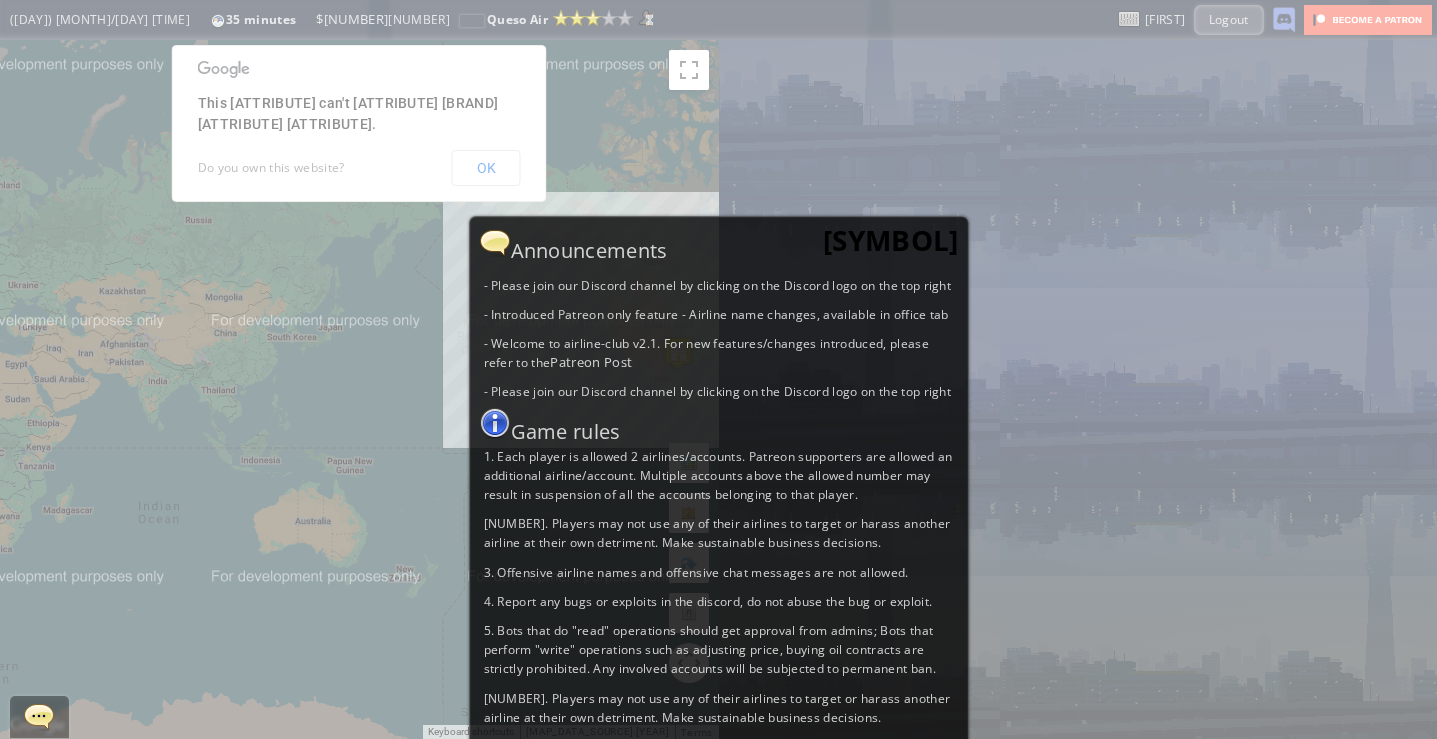 click on "[SYMBOL]" at bounding box center (891, 240) 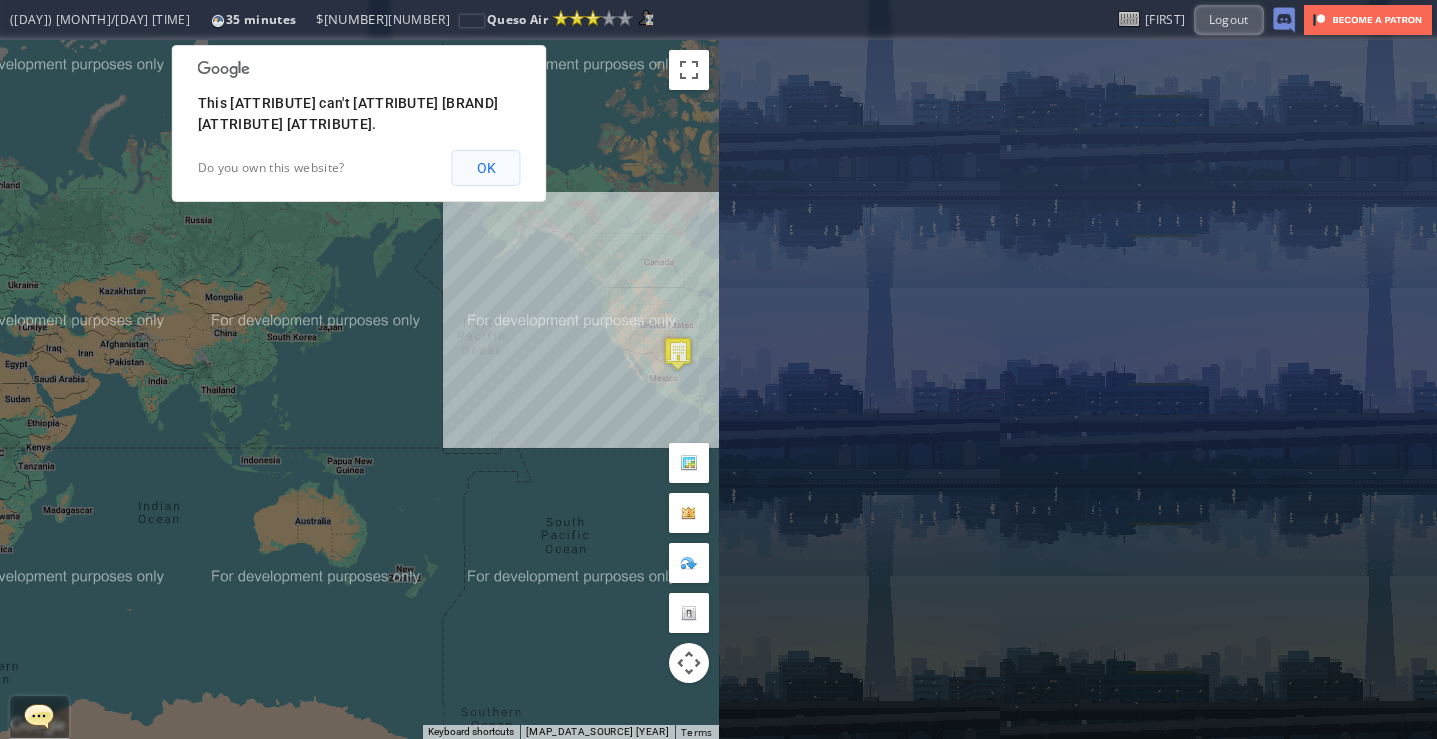 click on "OK" at bounding box center (486, 168) 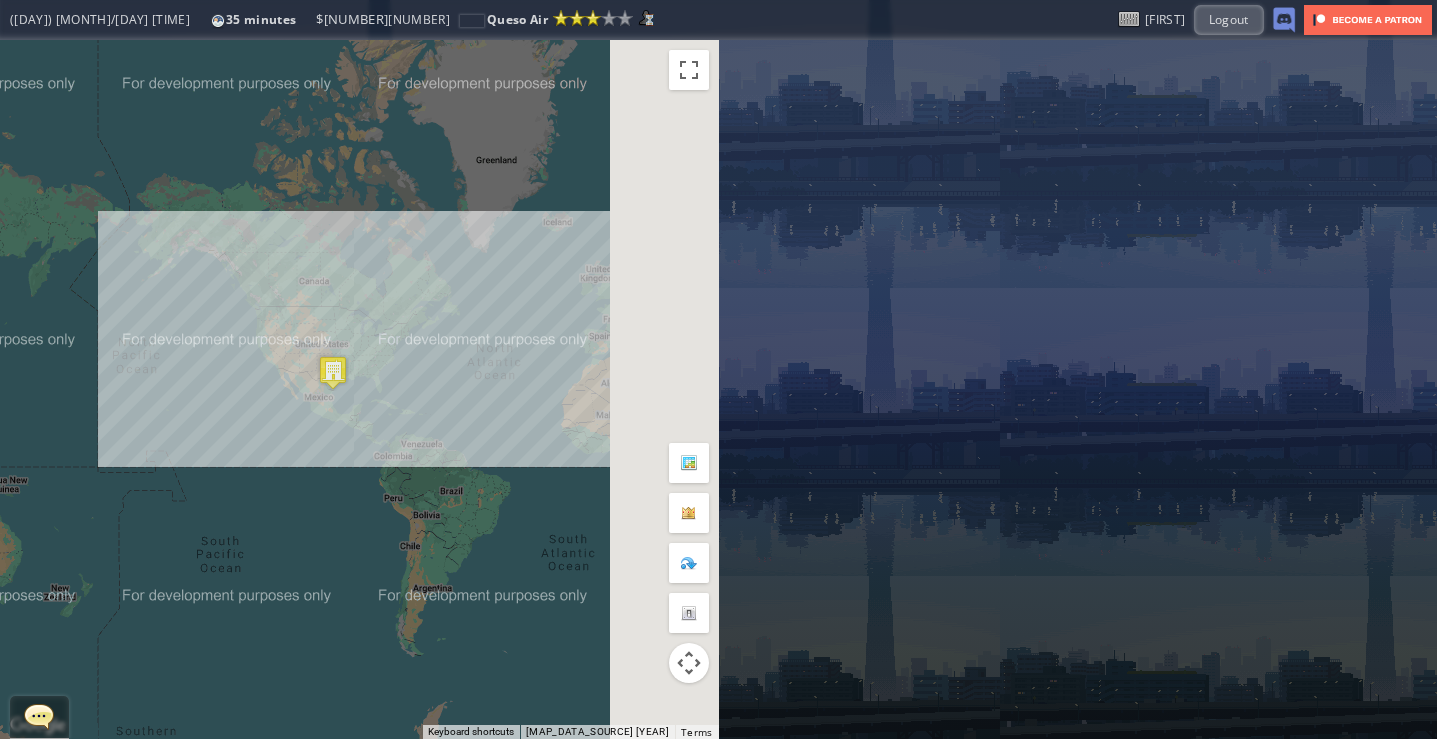 drag, startPoint x: 555, startPoint y: 358, endPoint x: 168, endPoint y: 388, distance: 388.16104 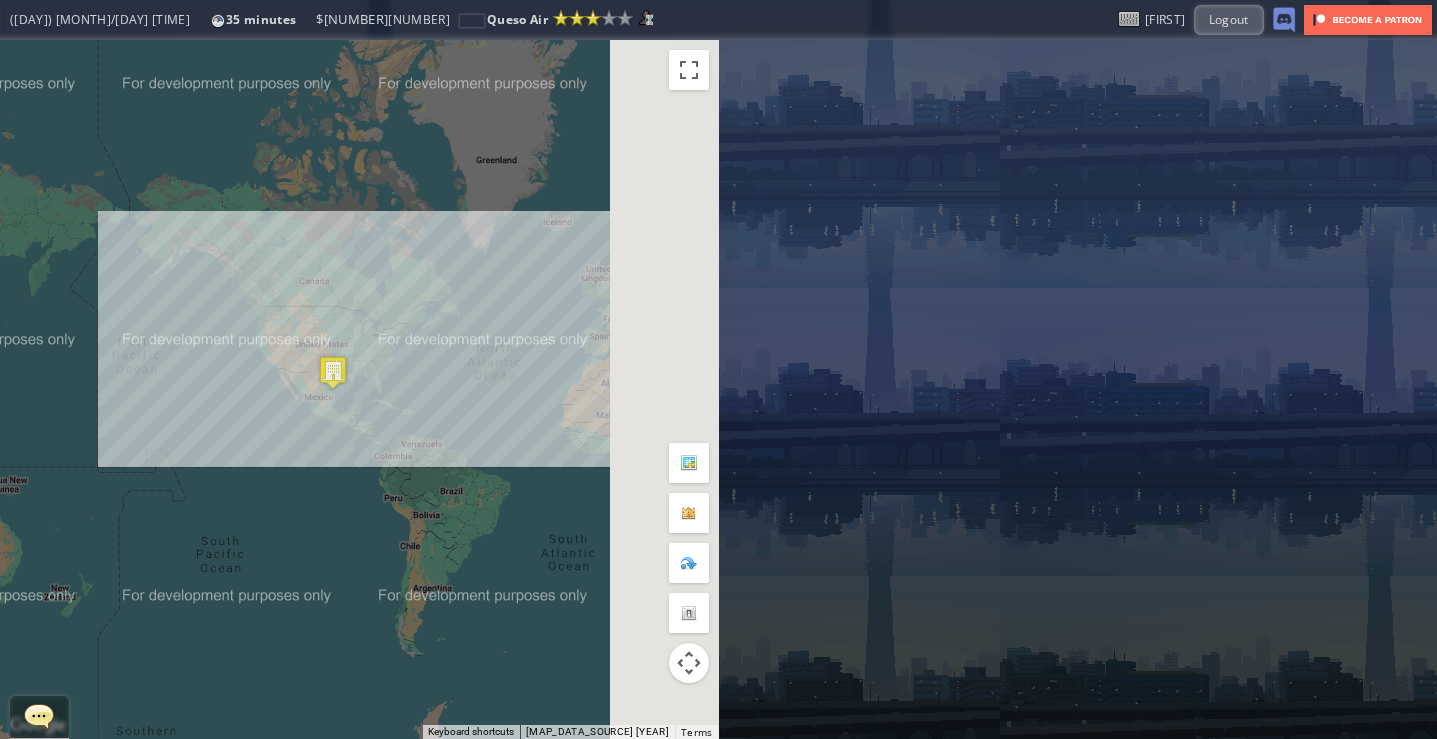 click on "To [ATTRIBUTE], [ATTRIBUTE] the [ATTRIBUTE] [ATTRIBUTE]." at bounding box center (359, 389) 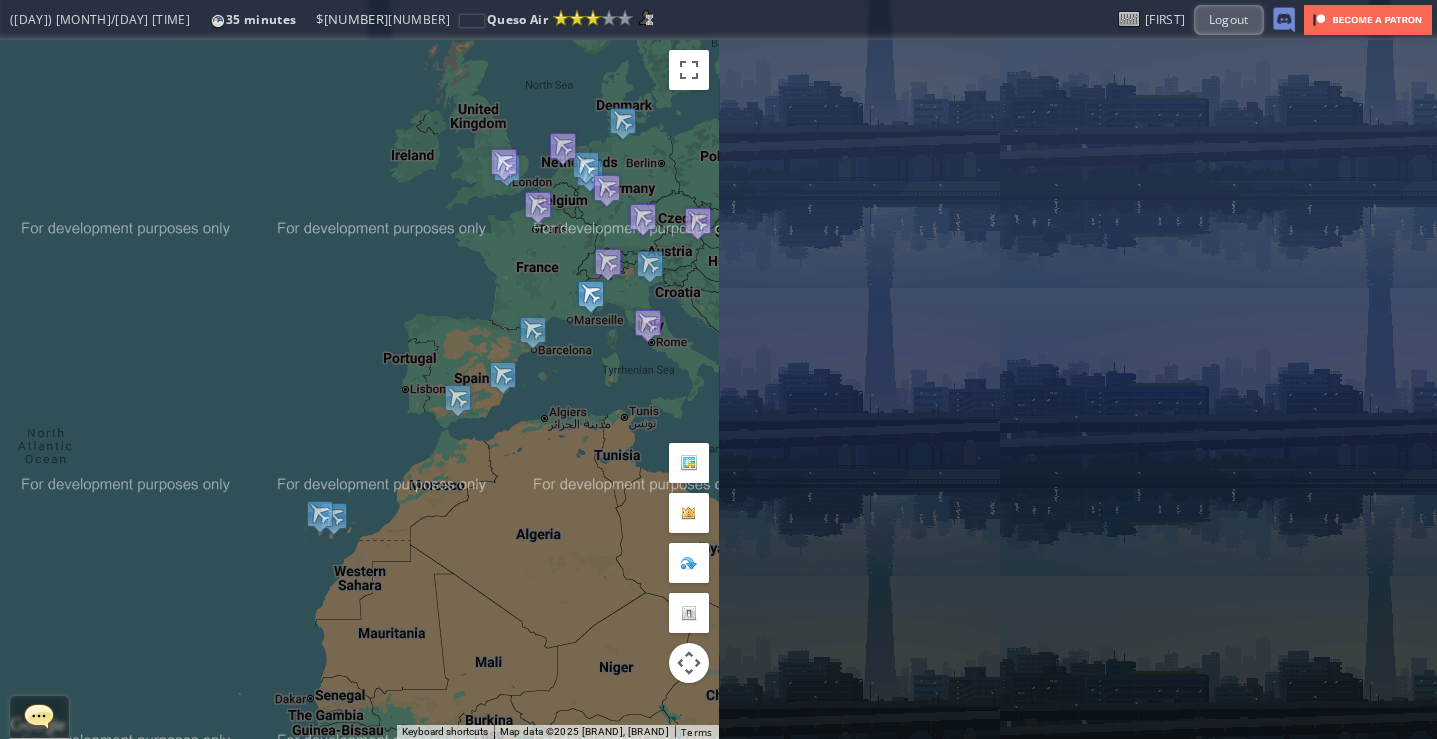 click at bounding box center (591, 296) 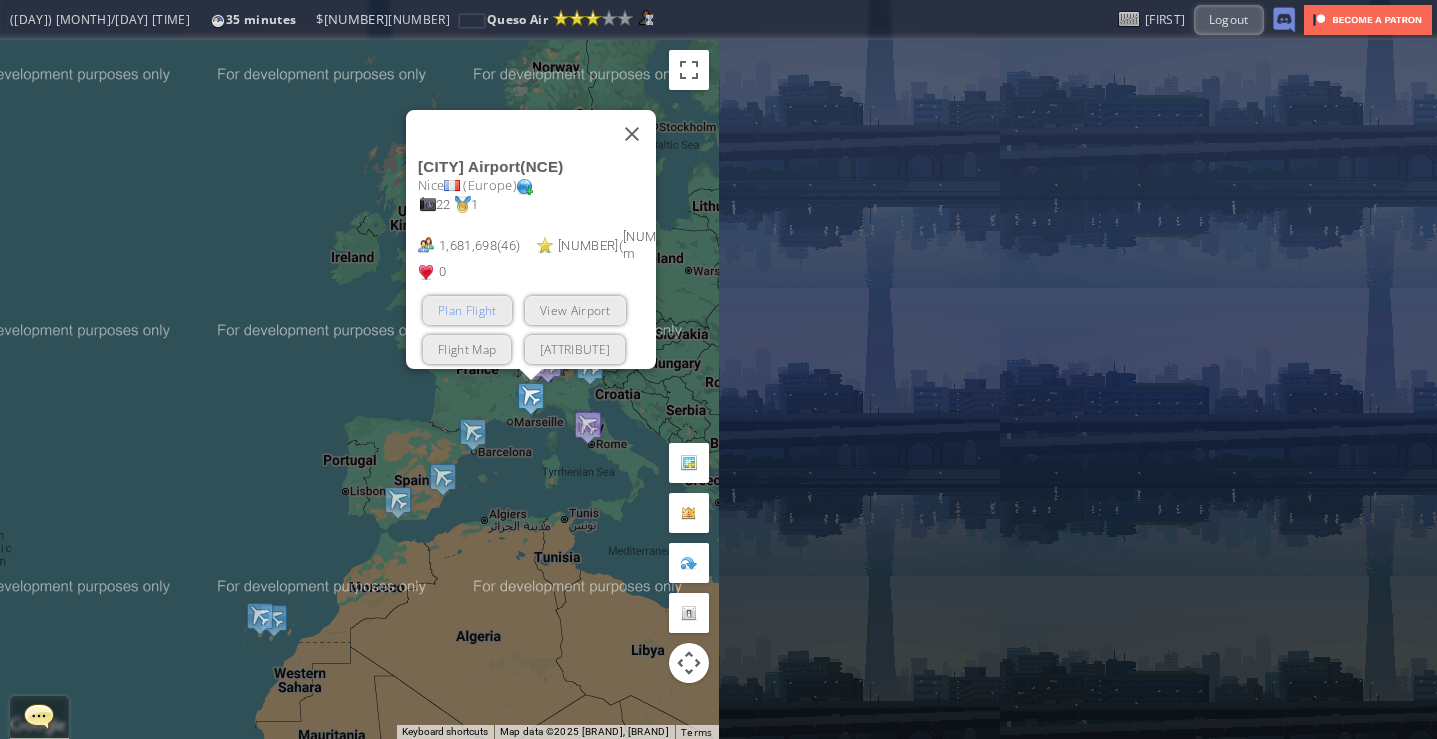 click on "Plan Flight" at bounding box center [467, 309] 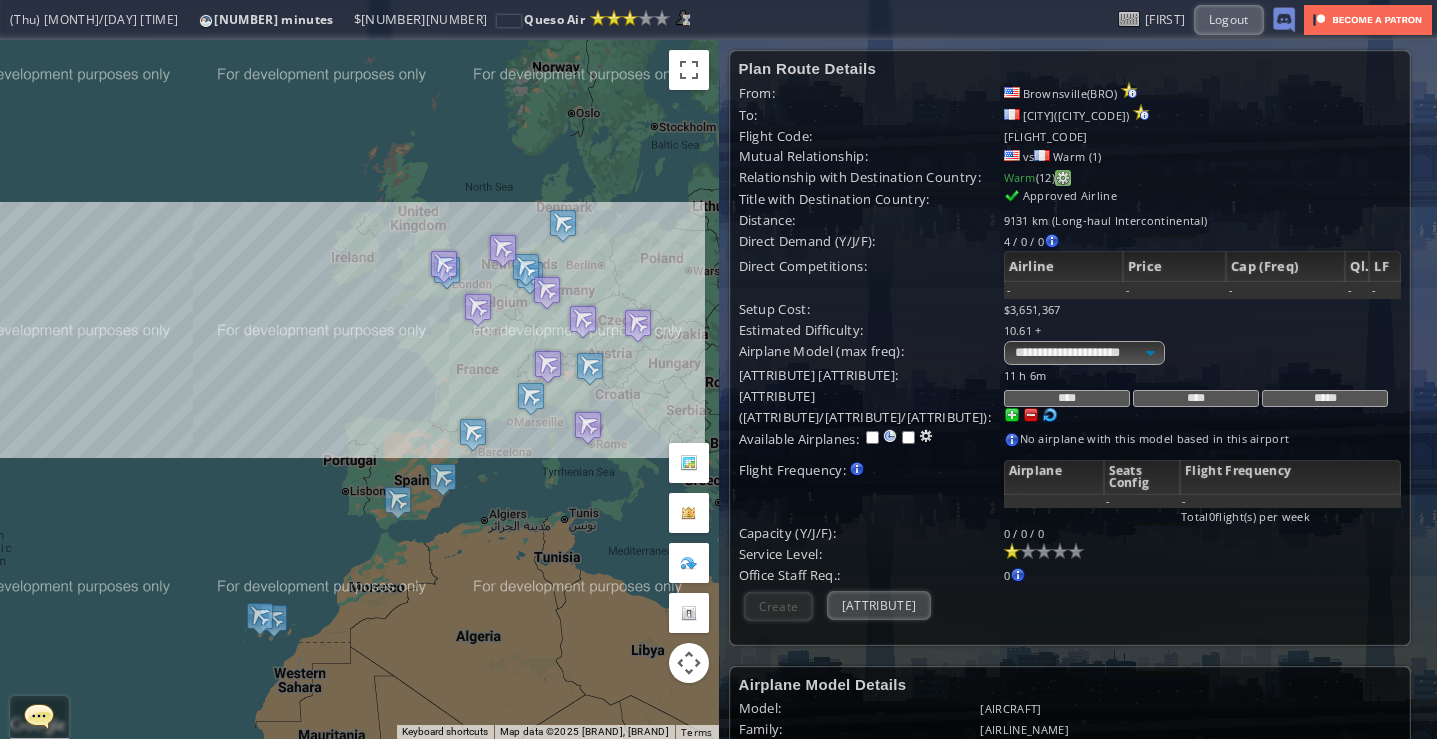 click at bounding box center [1063, 178] 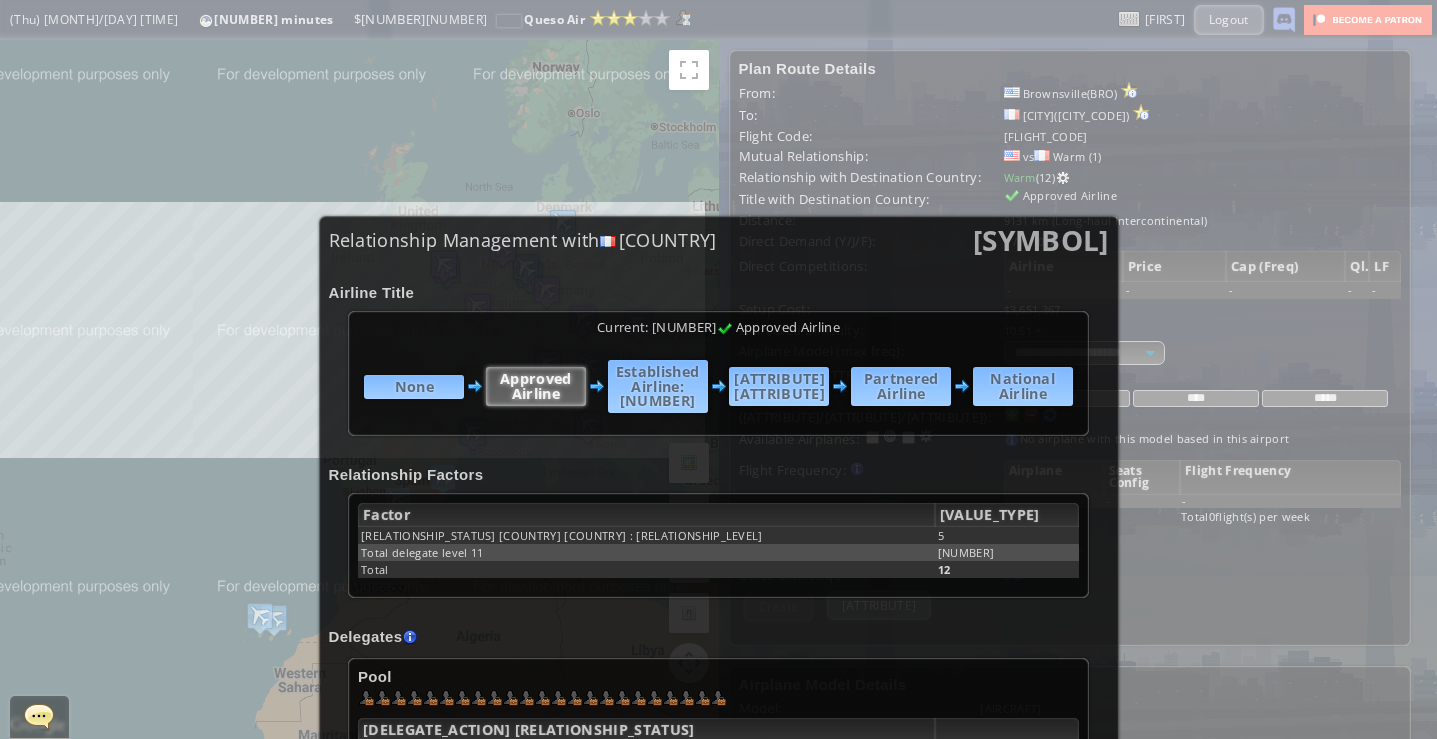 scroll, scrollTop: 200, scrollLeft: 0, axis: vertical 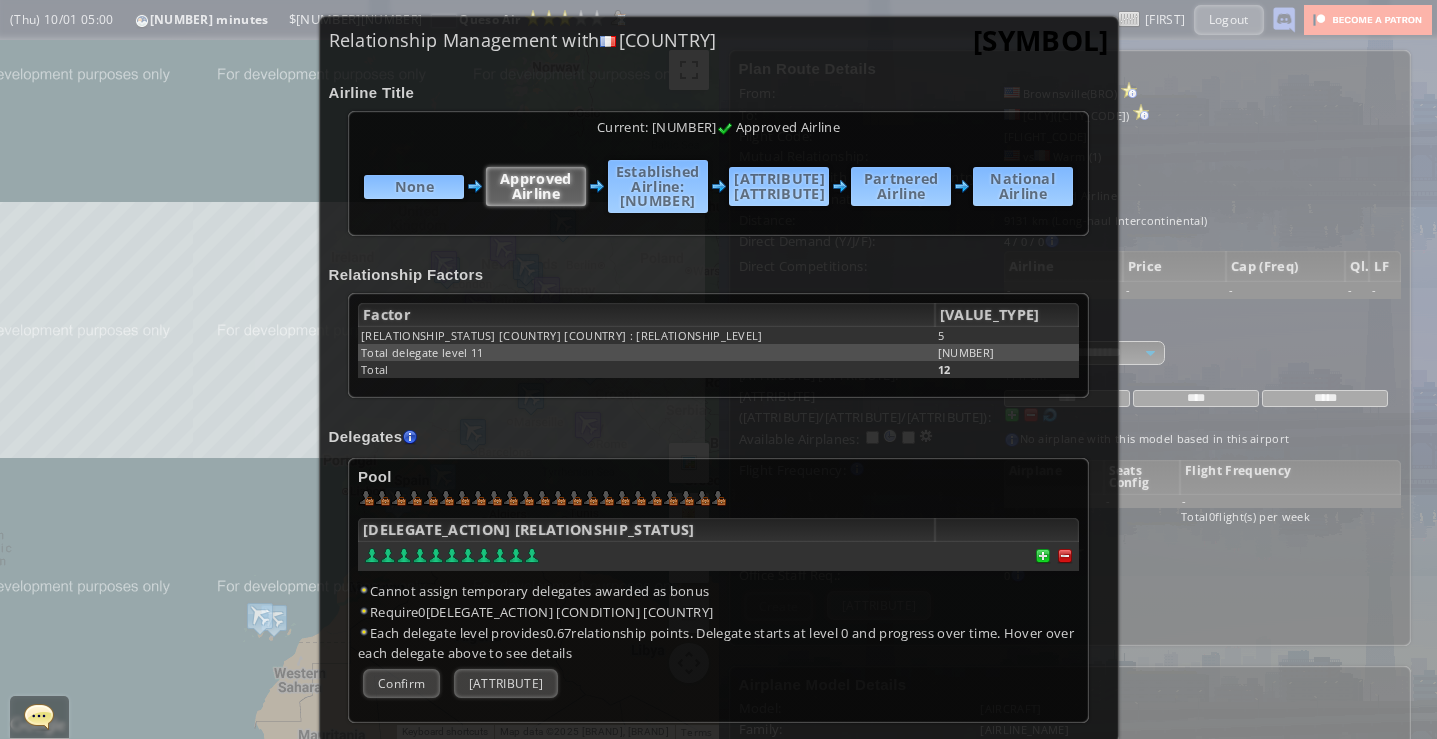 click on "[SYMBOL]" at bounding box center [1041, 40] 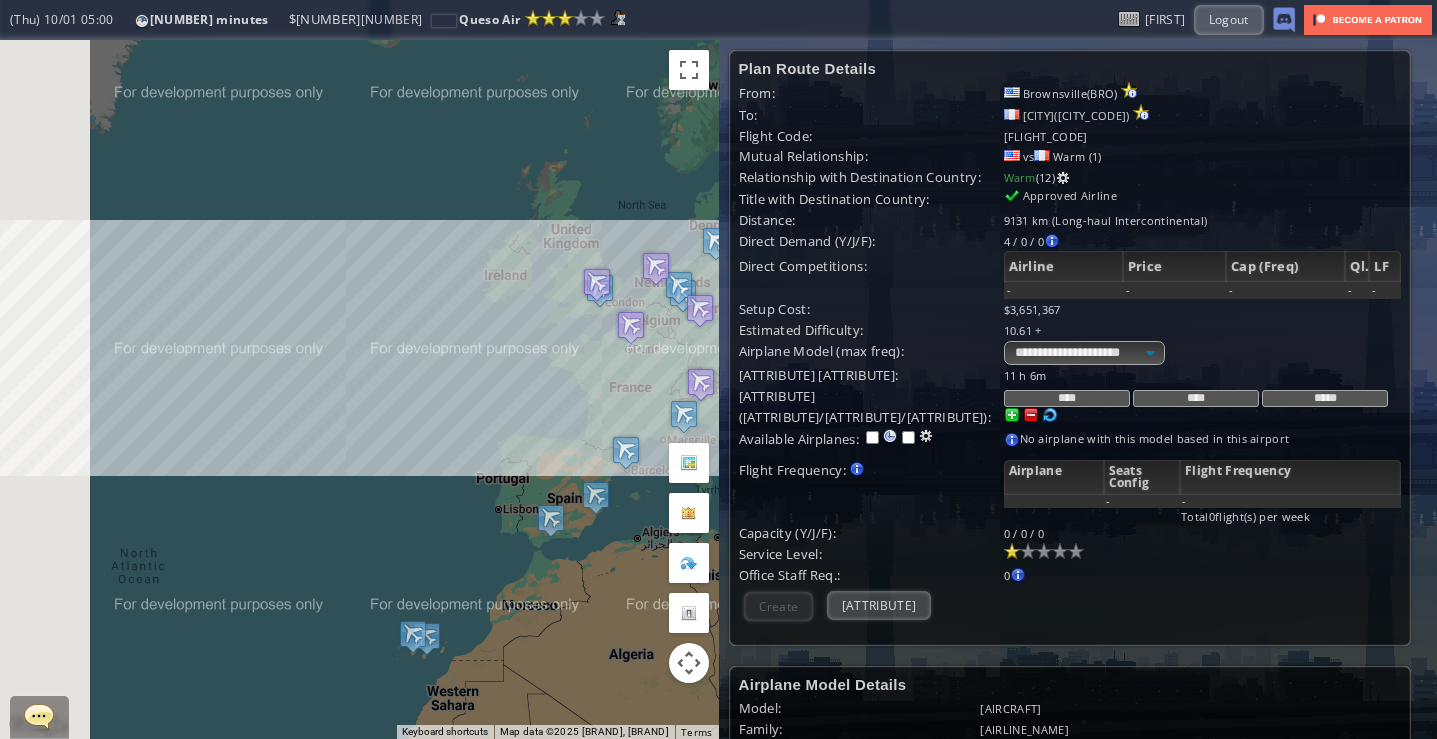 drag, startPoint x: 96, startPoint y: 493, endPoint x: 331, endPoint y: 511, distance: 235.68835 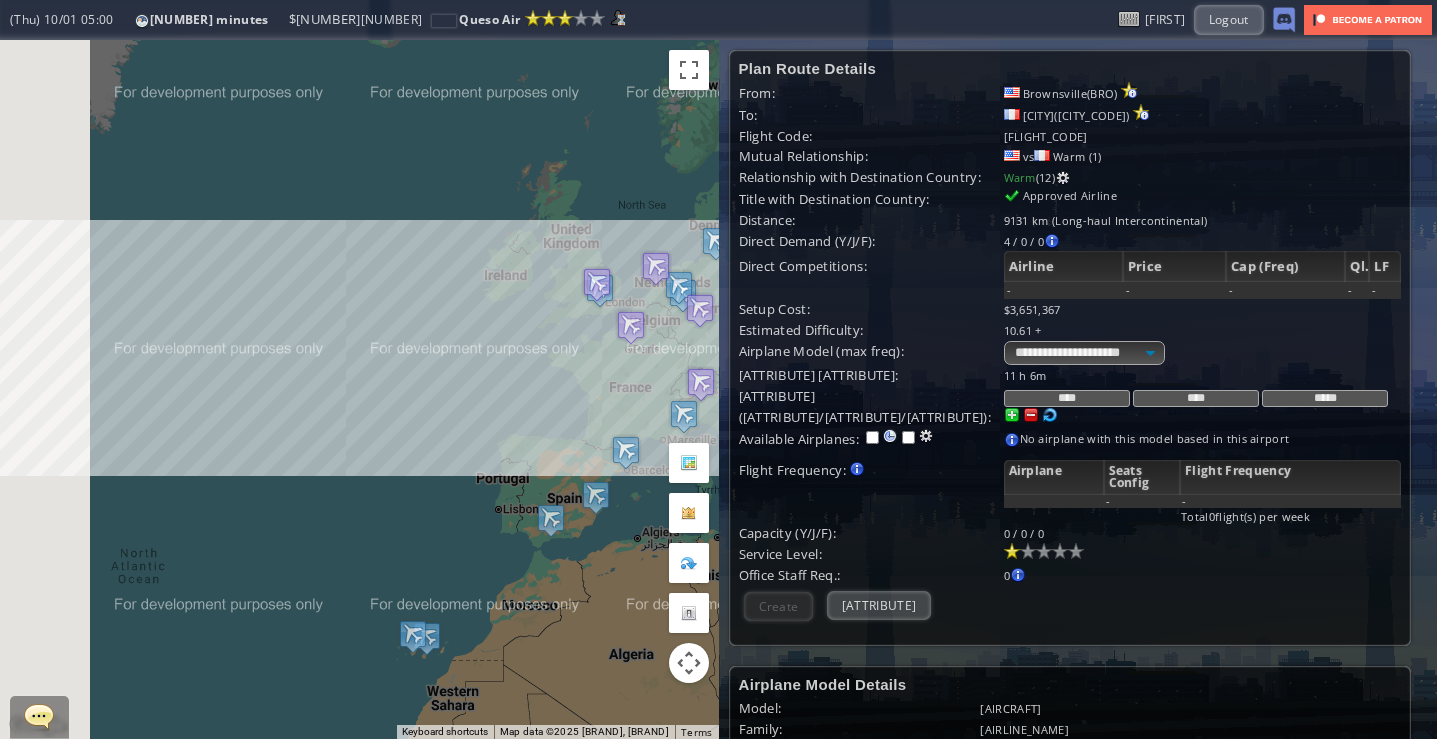 click on "To [ATTRIBUTE], [ATTRIBUTE] the [ATTRIBUTE] [ATTRIBUTE]." at bounding box center (359, 389) 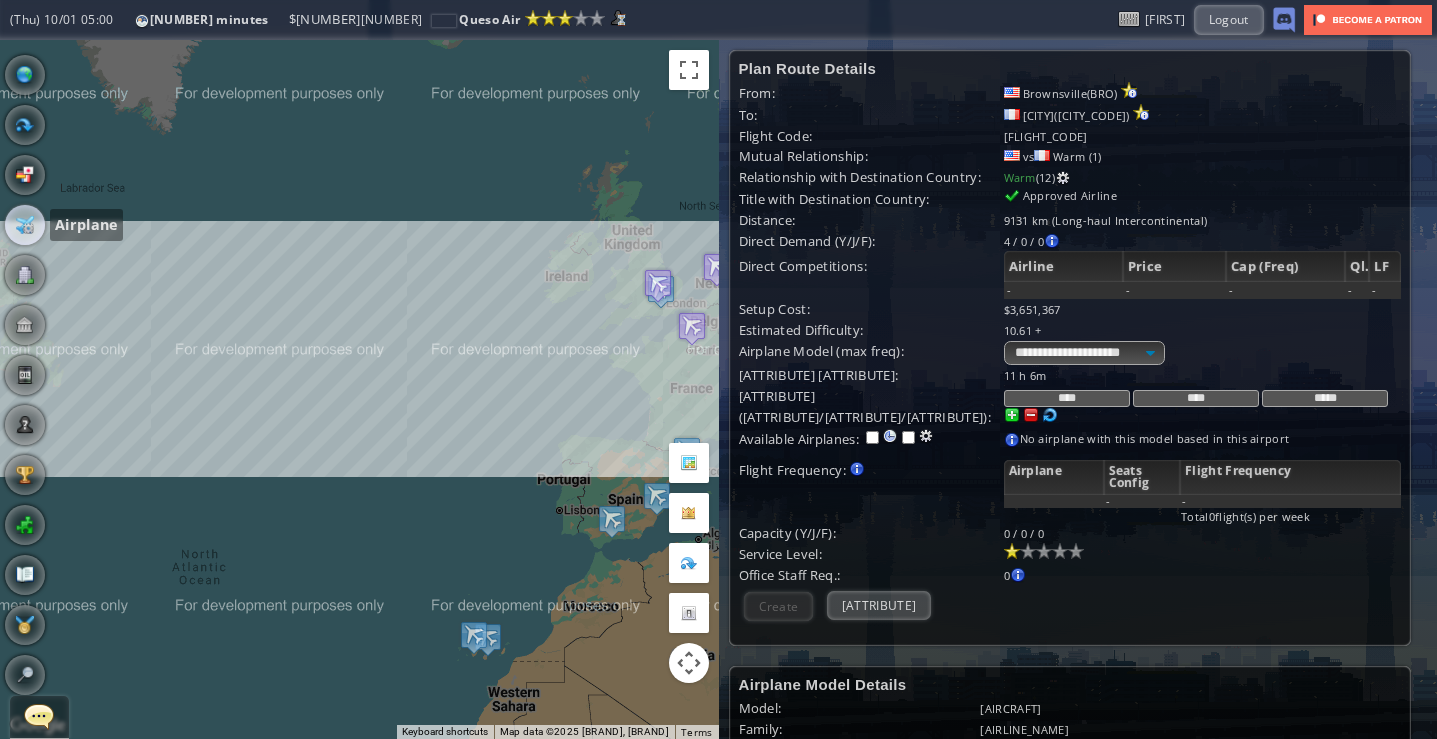 click at bounding box center (25, 225) 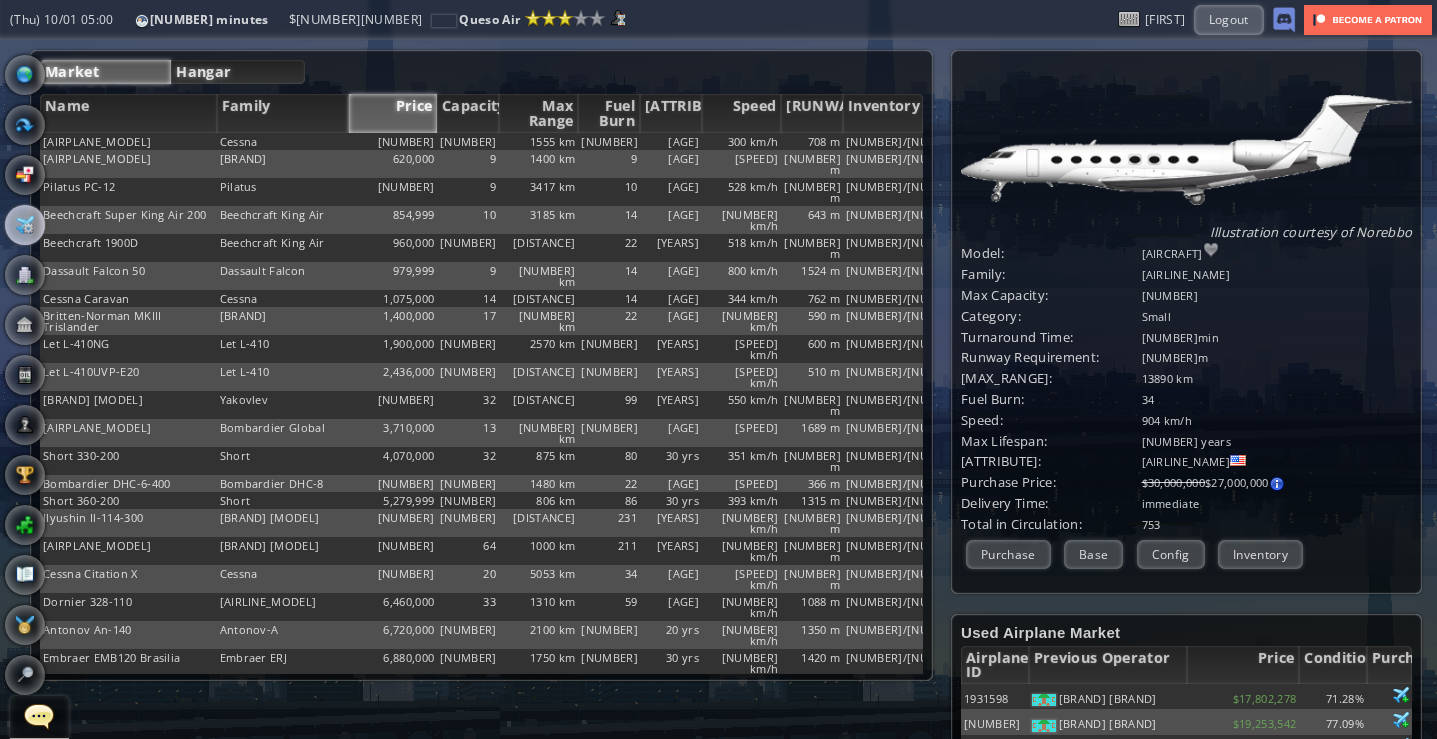 click on "Hangar" at bounding box center (237, 72) 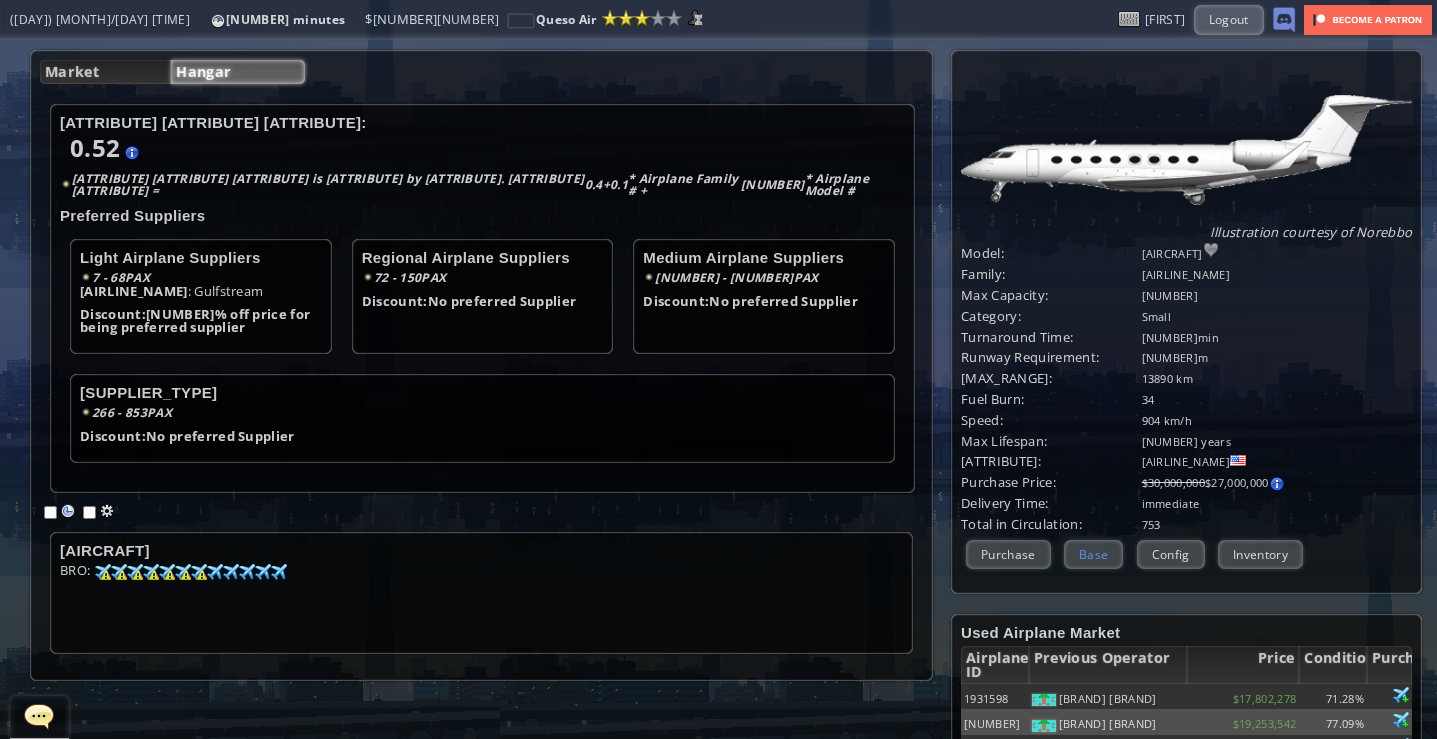 scroll, scrollTop: 200, scrollLeft: 0, axis: vertical 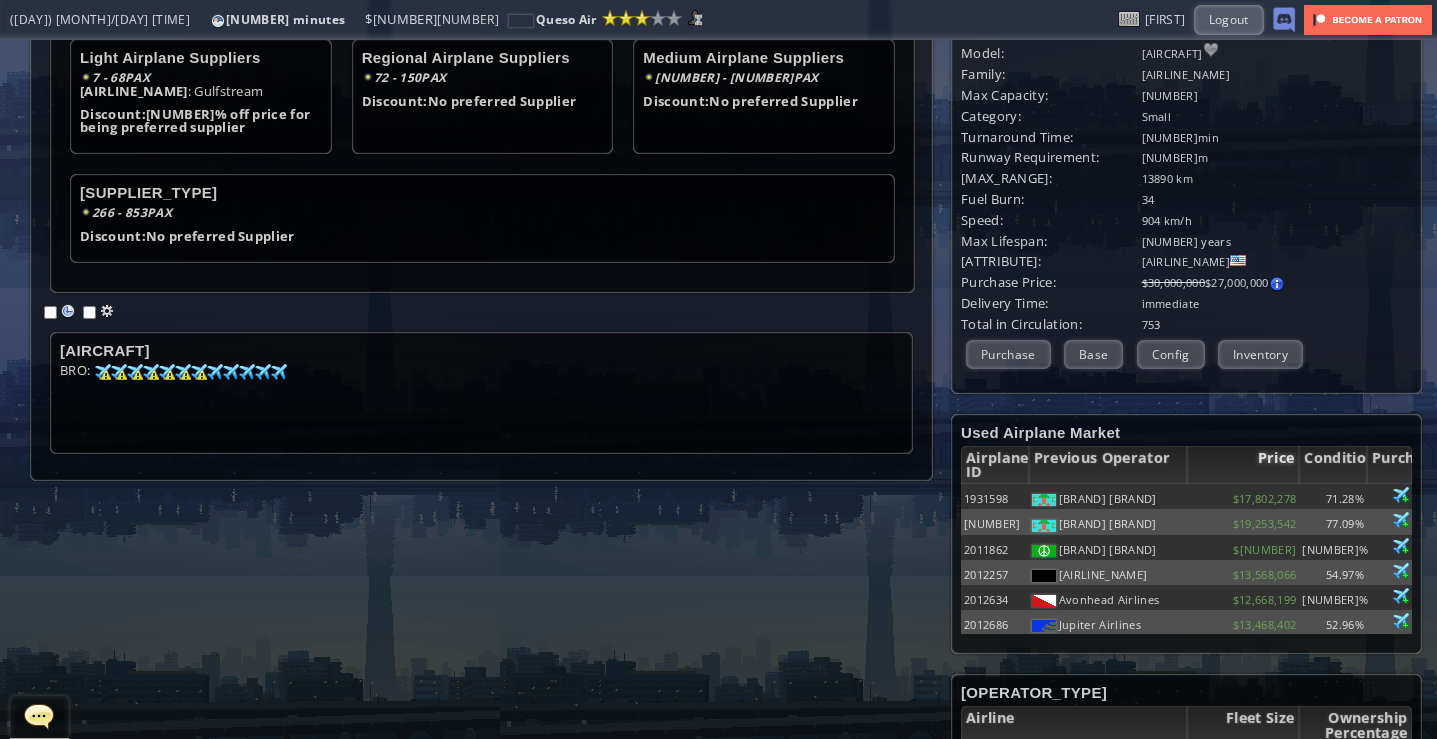 click on "Price" at bounding box center (1243, 465) 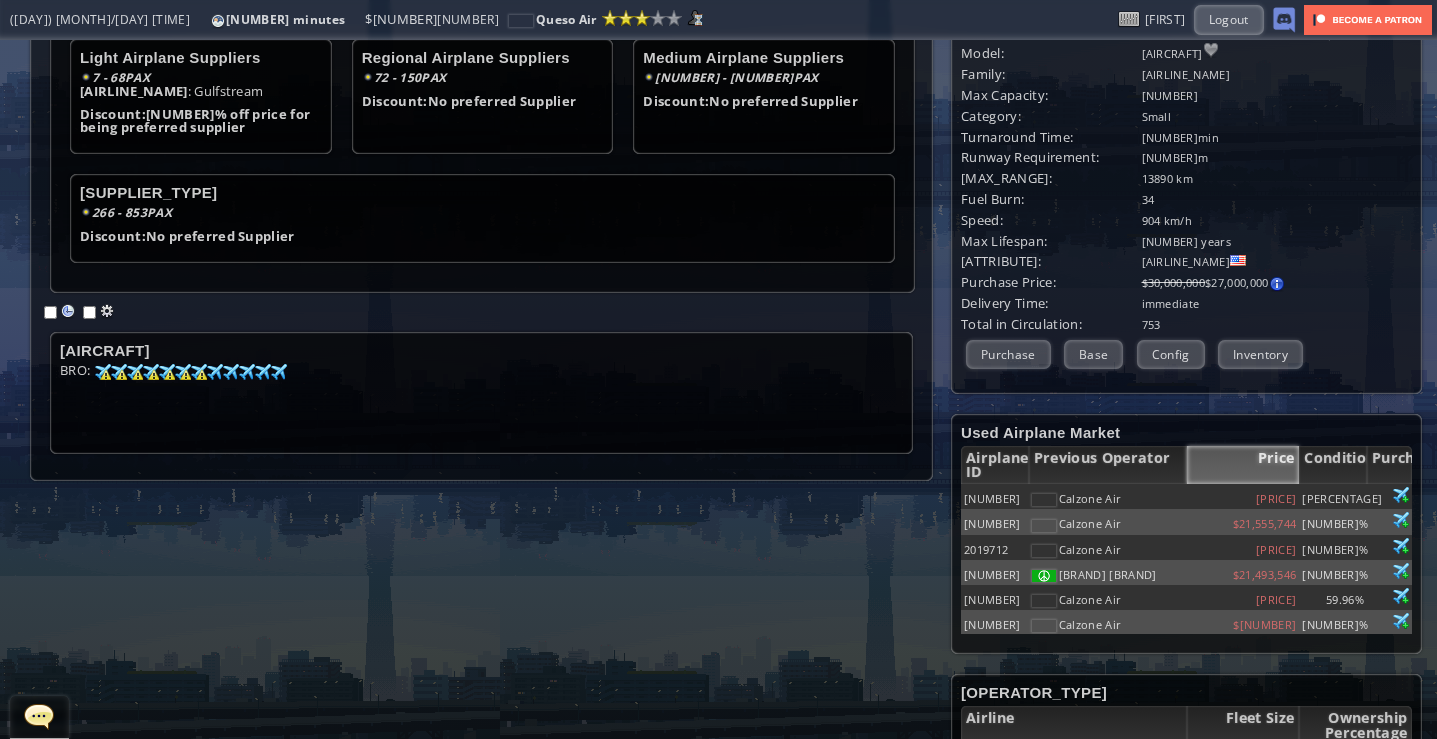 click on "Price" at bounding box center (1243, 465) 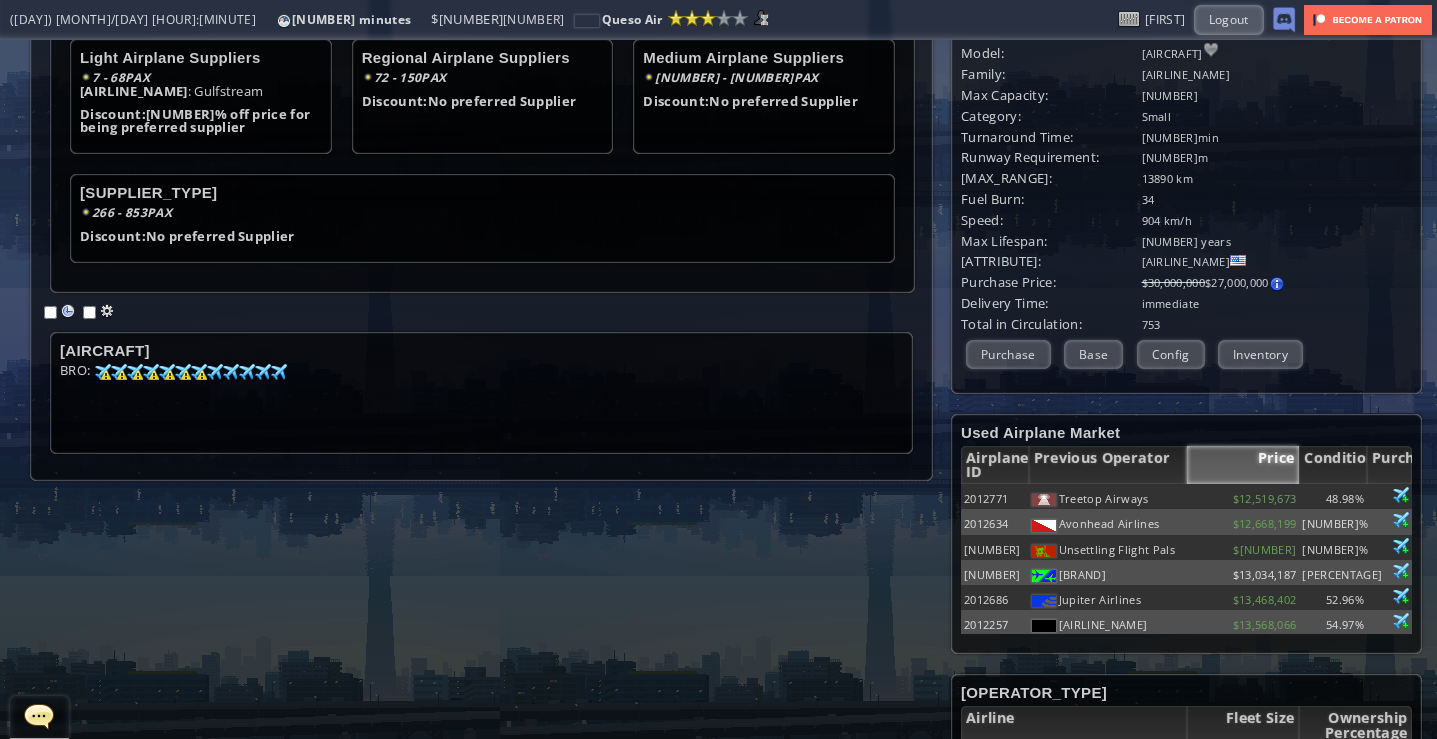 scroll, scrollTop: 100, scrollLeft: 0, axis: vertical 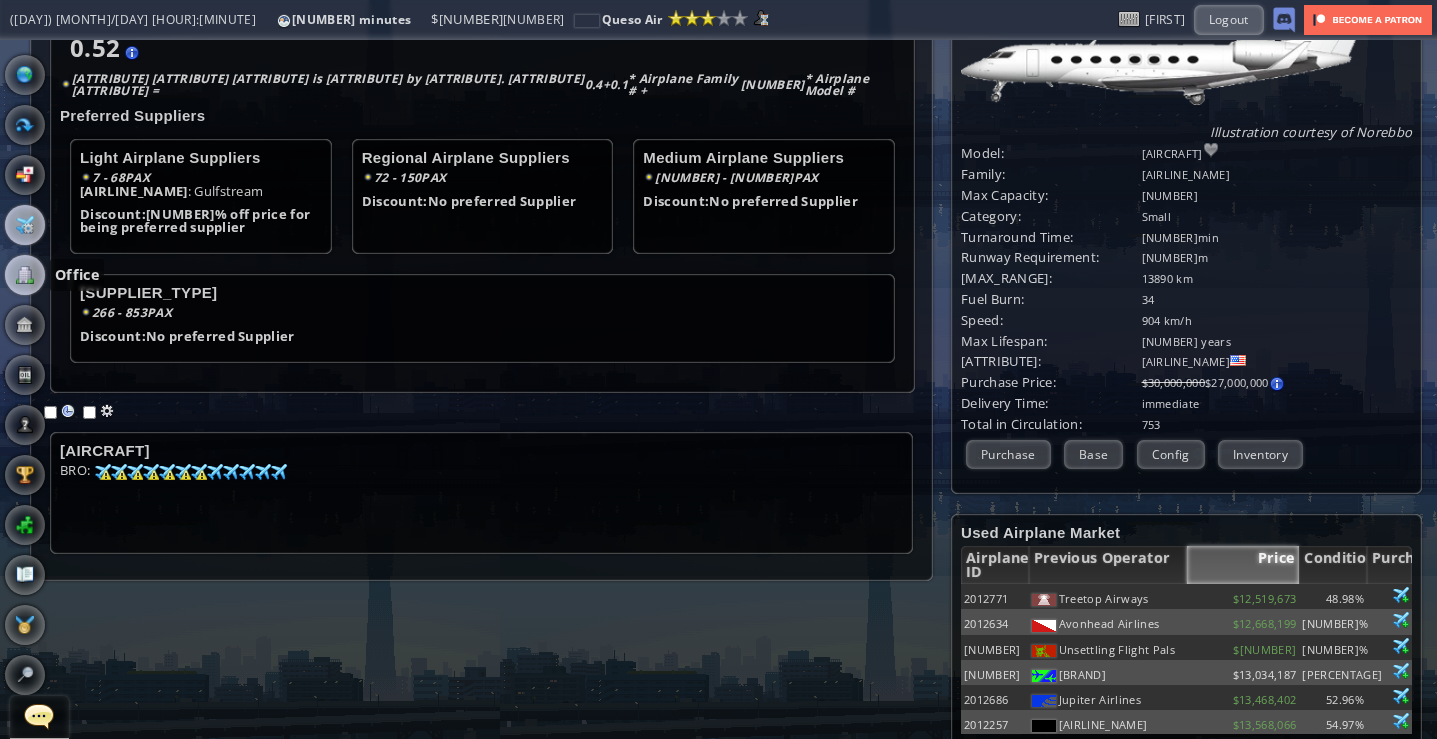 click at bounding box center [25, 275] 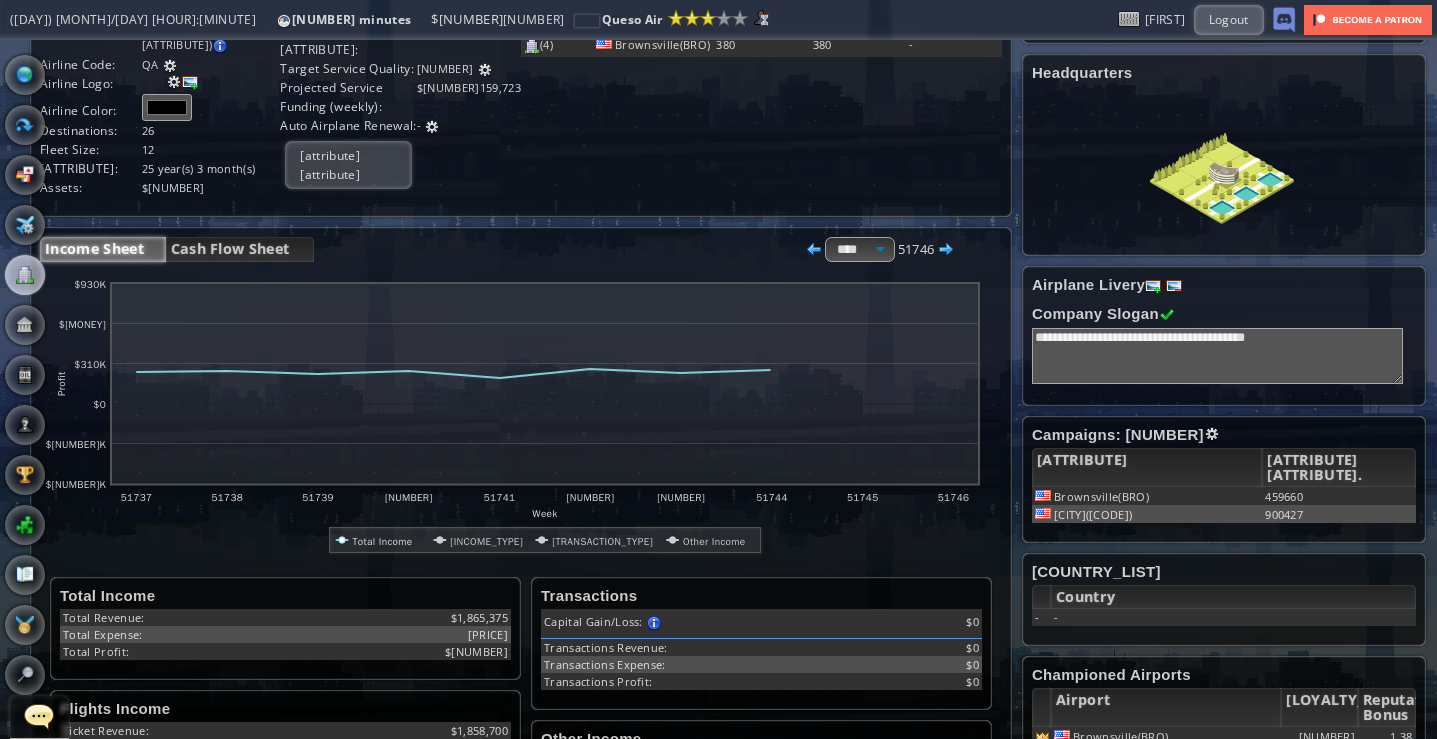 scroll, scrollTop: 0, scrollLeft: 0, axis: both 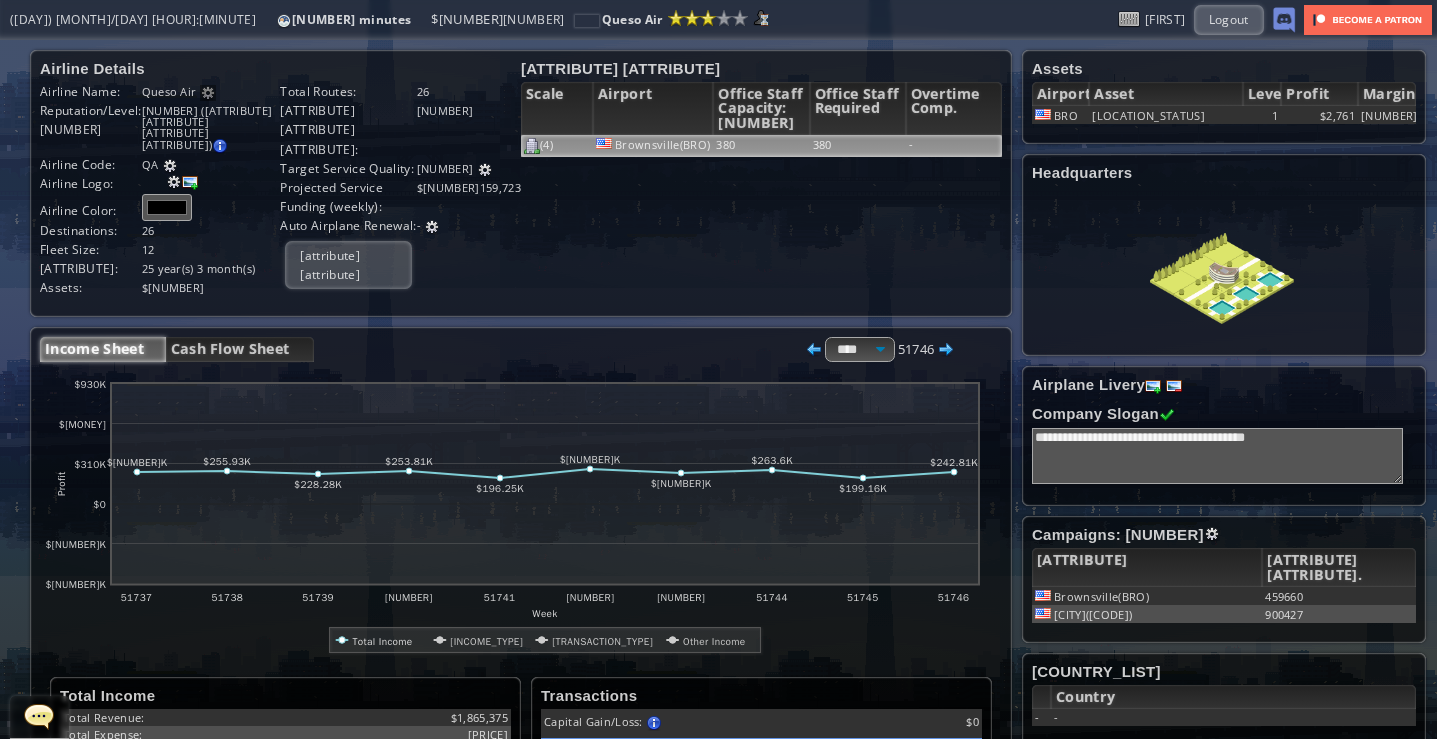 click on "380" at bounding box center [761, 146] 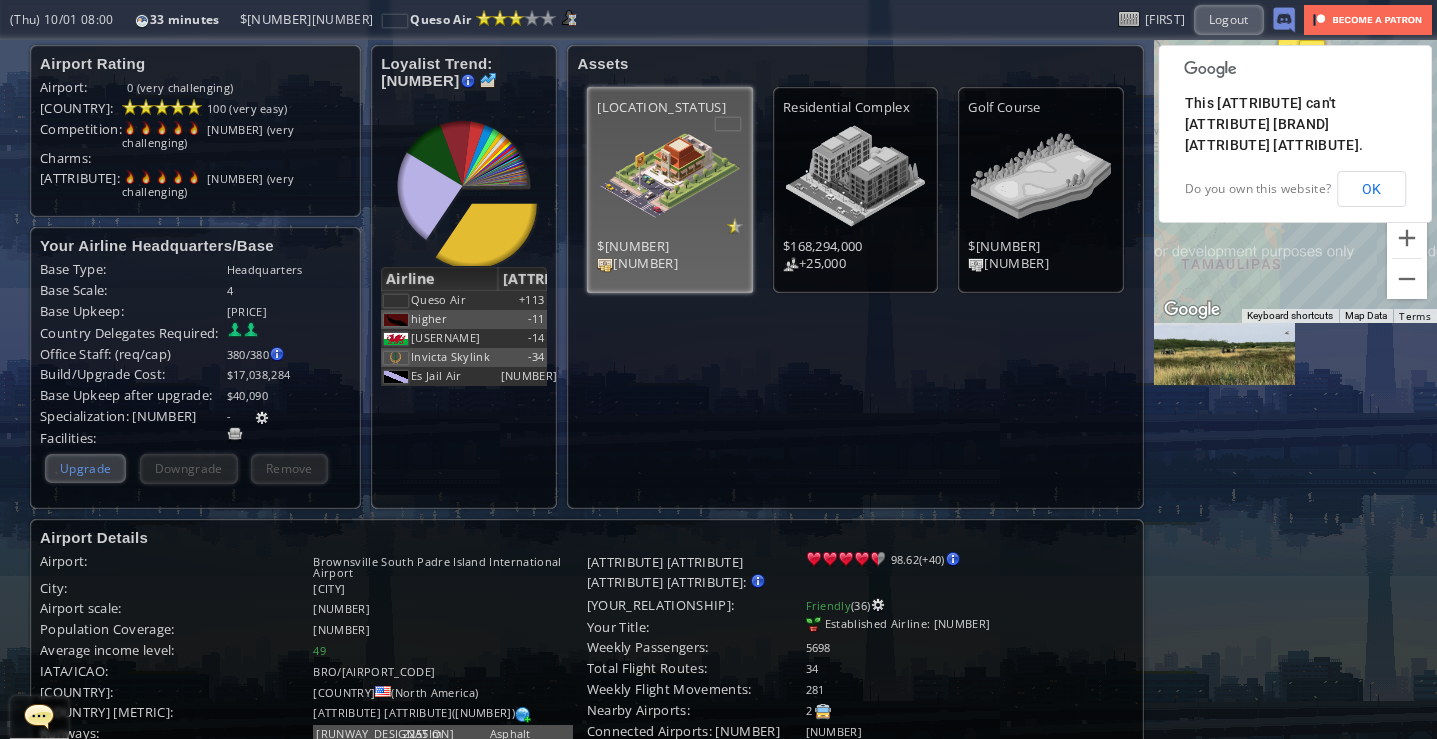 click on "Upgrade" at bounding box center [85, 468] 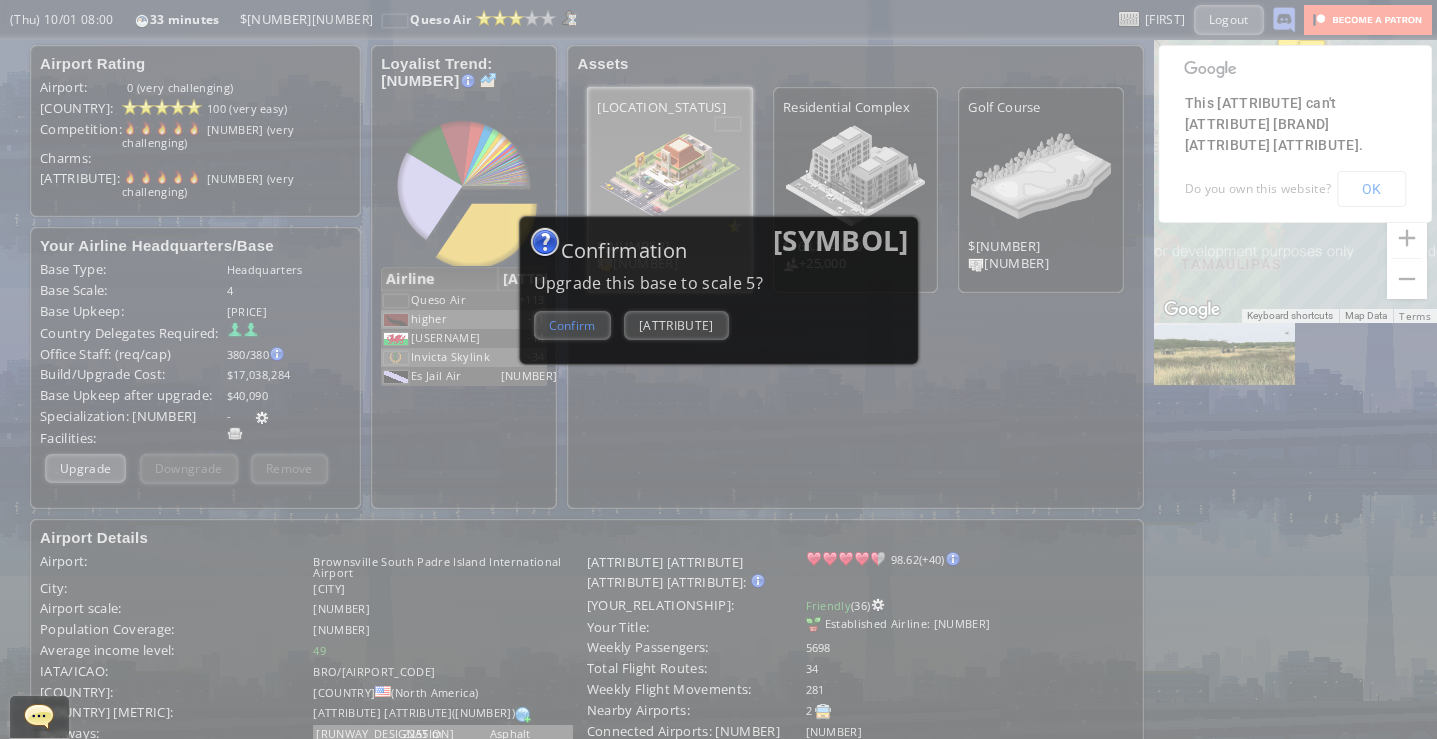 click on "Confirm" at bounding box center (572, 325) 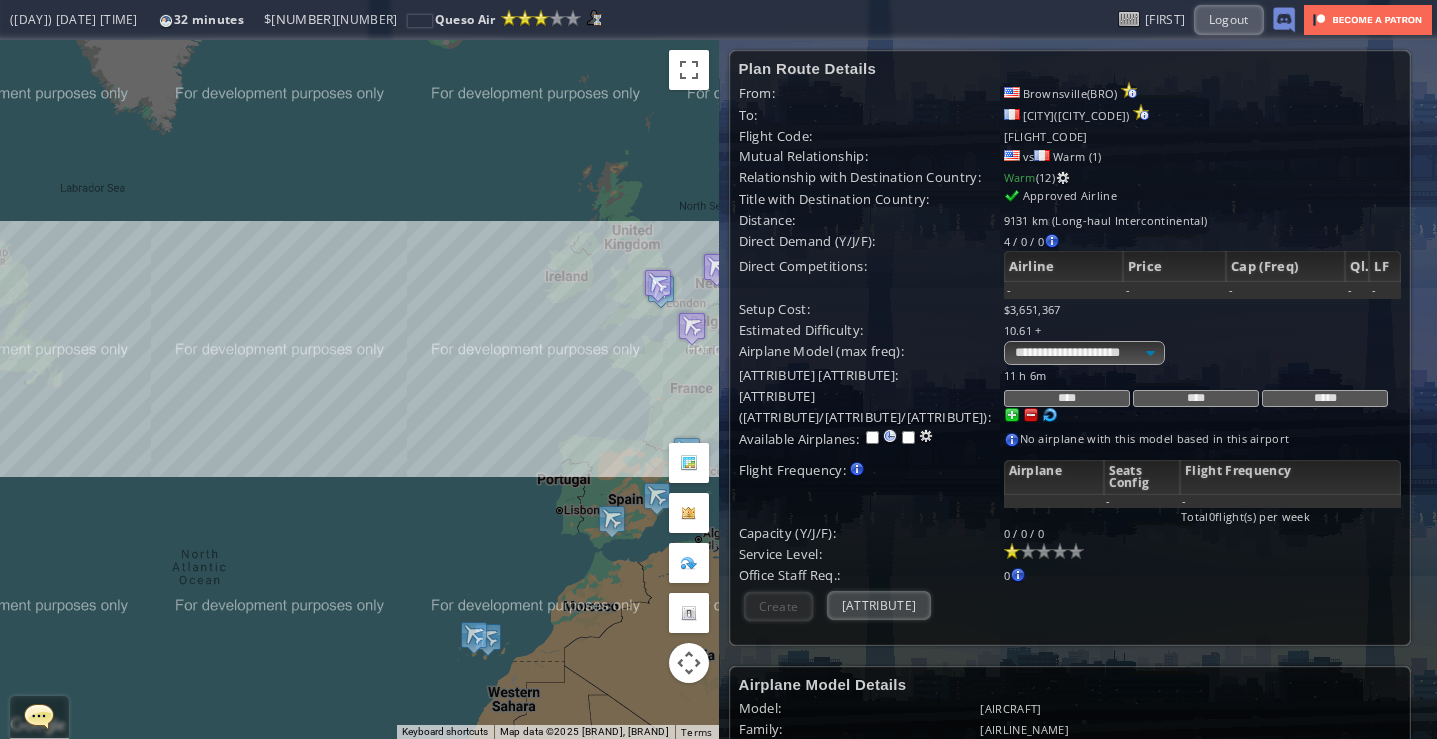 click on "To [ATTRIBUTE], [ATTRIBUTE] the [ATTRIBUTE] [ATTRIBUTE]." at bounding box center (359, 389) 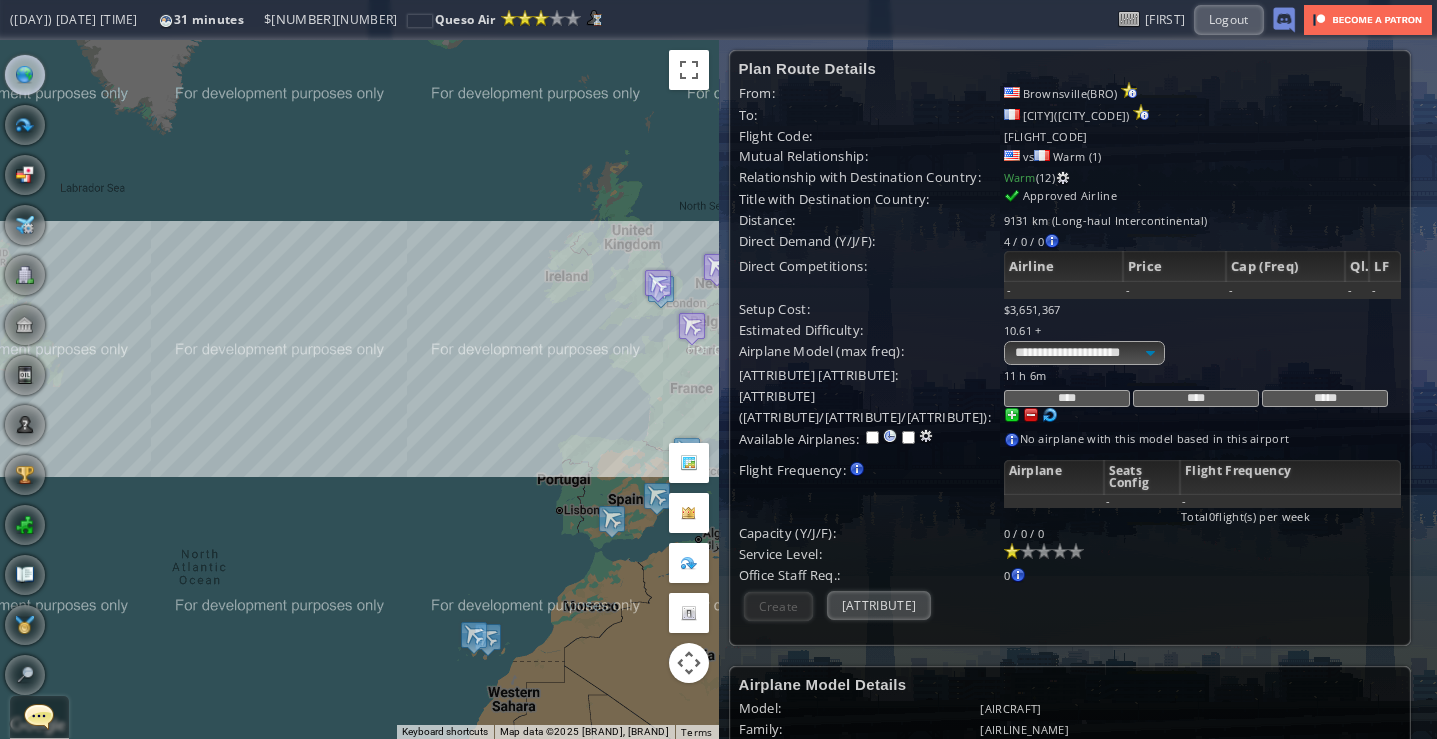 click on "Current Details
From:
To:
Flight Code:
Distance:
airplane:
Price:
Overall Quality:
Overall quality is determined by:
- Fleet Age per Route
- Service Star level per route
- Company wide Service Quality
Capacity (Y/J/F):
Edit" at bounding box center (1078, 539) 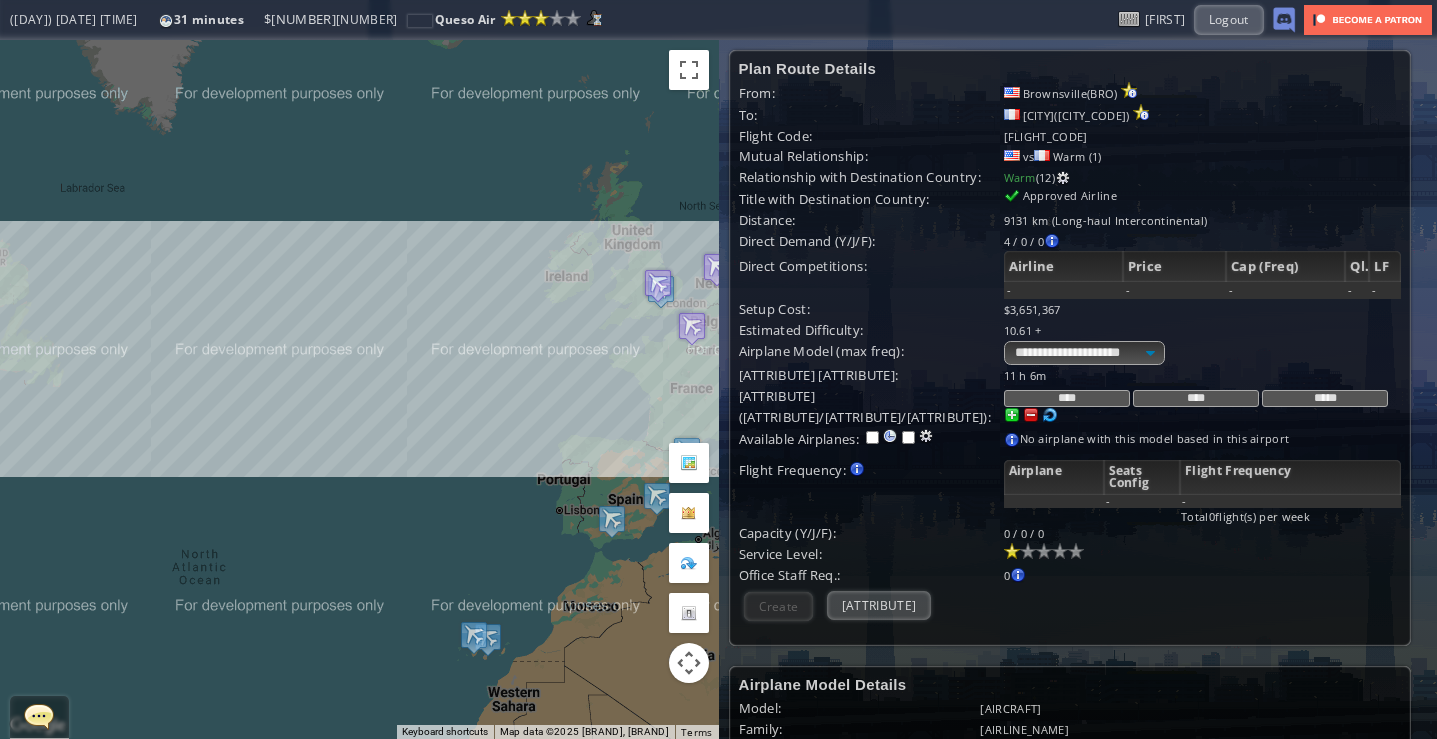 scroll, scrollTop: 100, scrollLeft: 0, axis: vertical 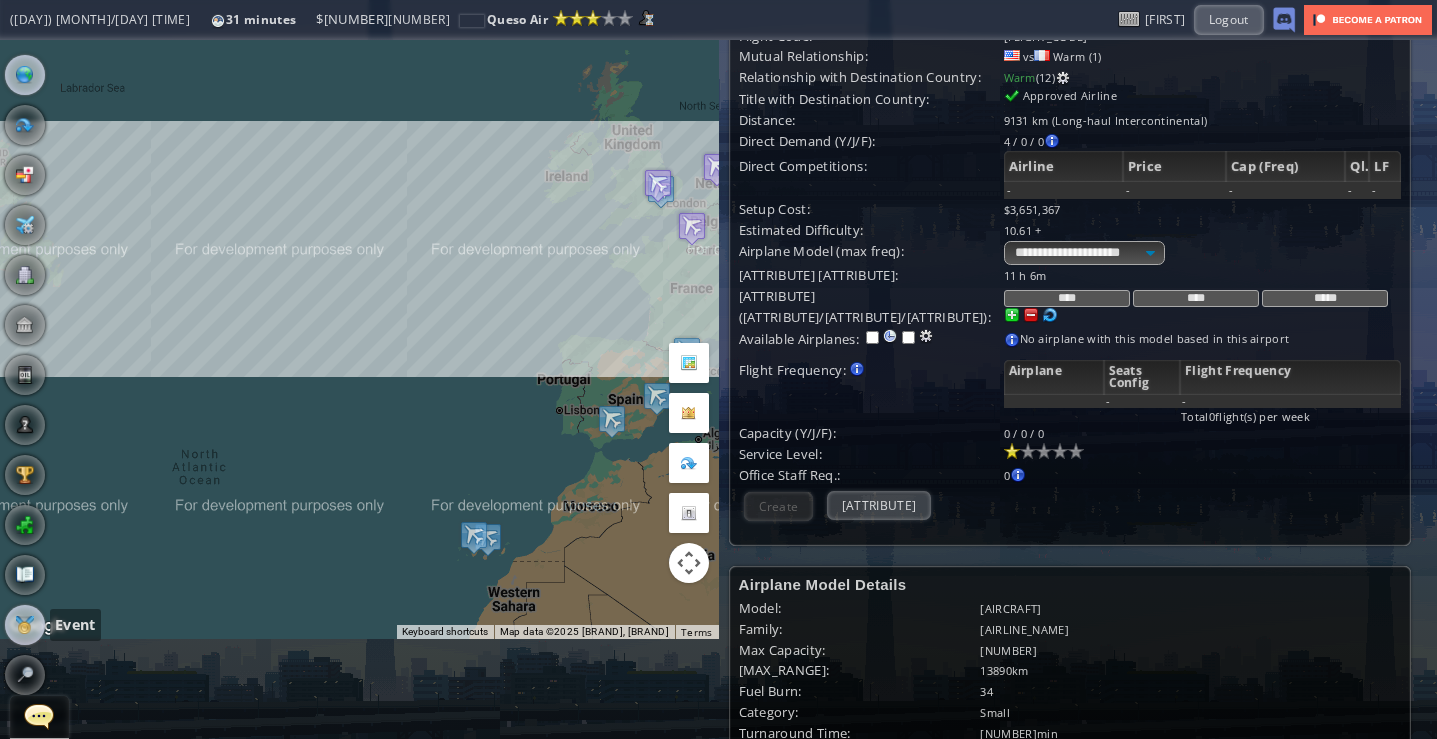 click at bounding box center (25, 625) 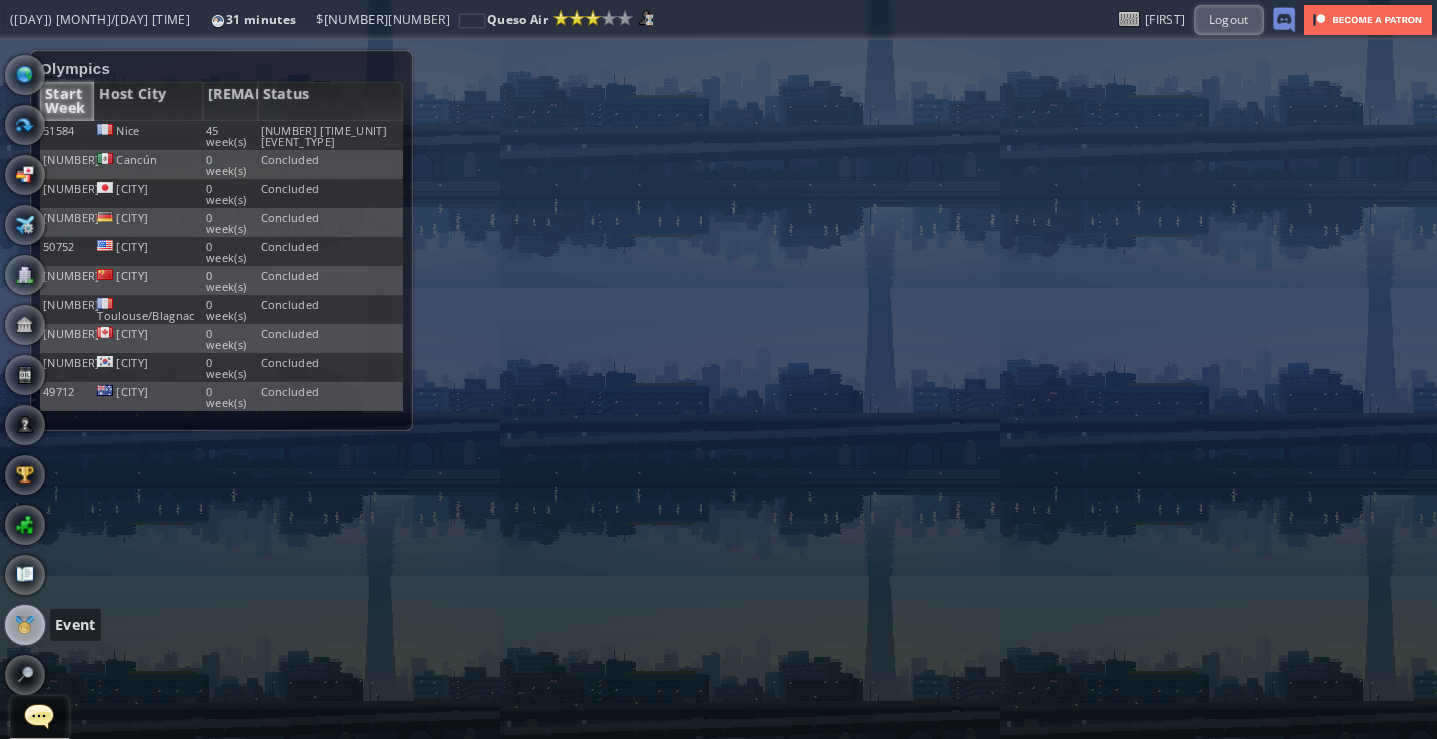 scroll, scrollTop: 0, scrollLeft: 0, axis: both 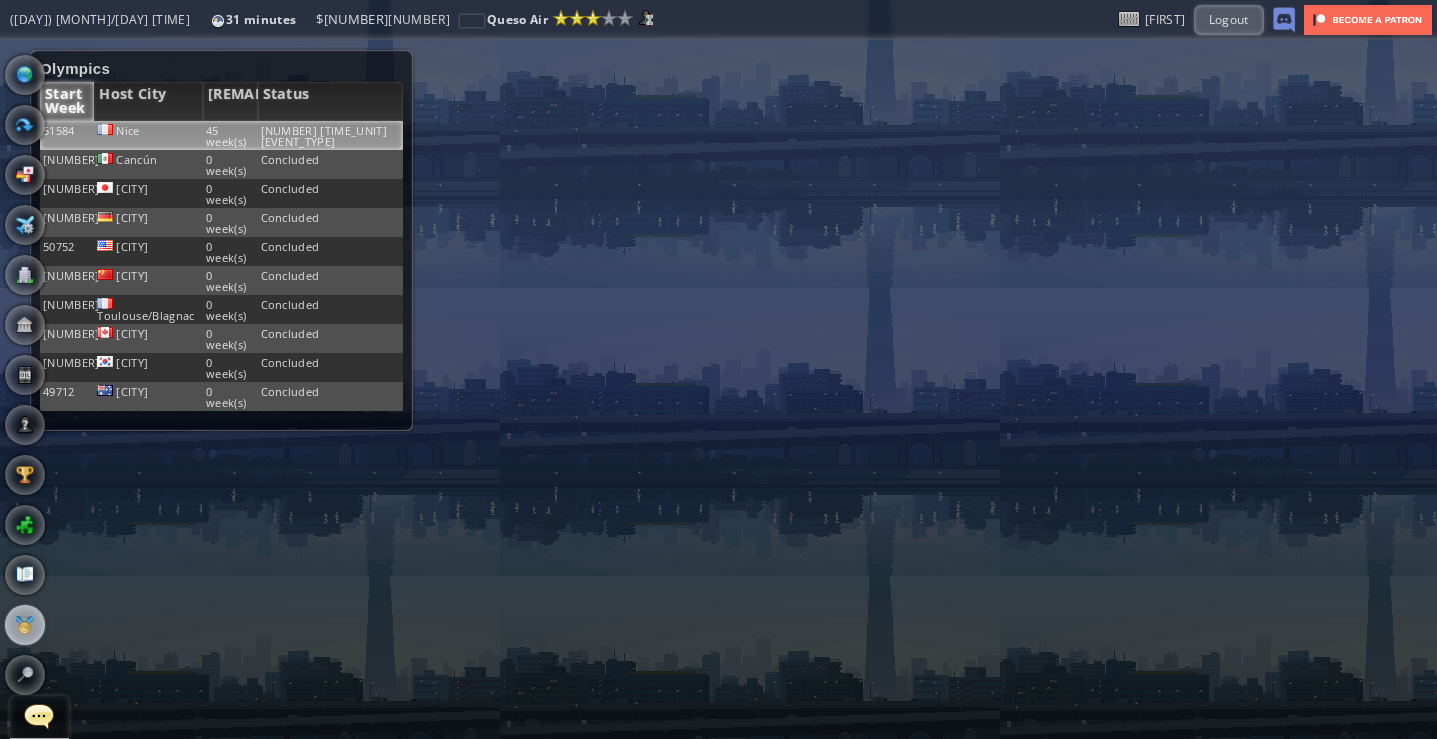 click on "[NUMBER] [TIME_UNIT] [EVENT_TYPE]" at bounding box center (330, 135) 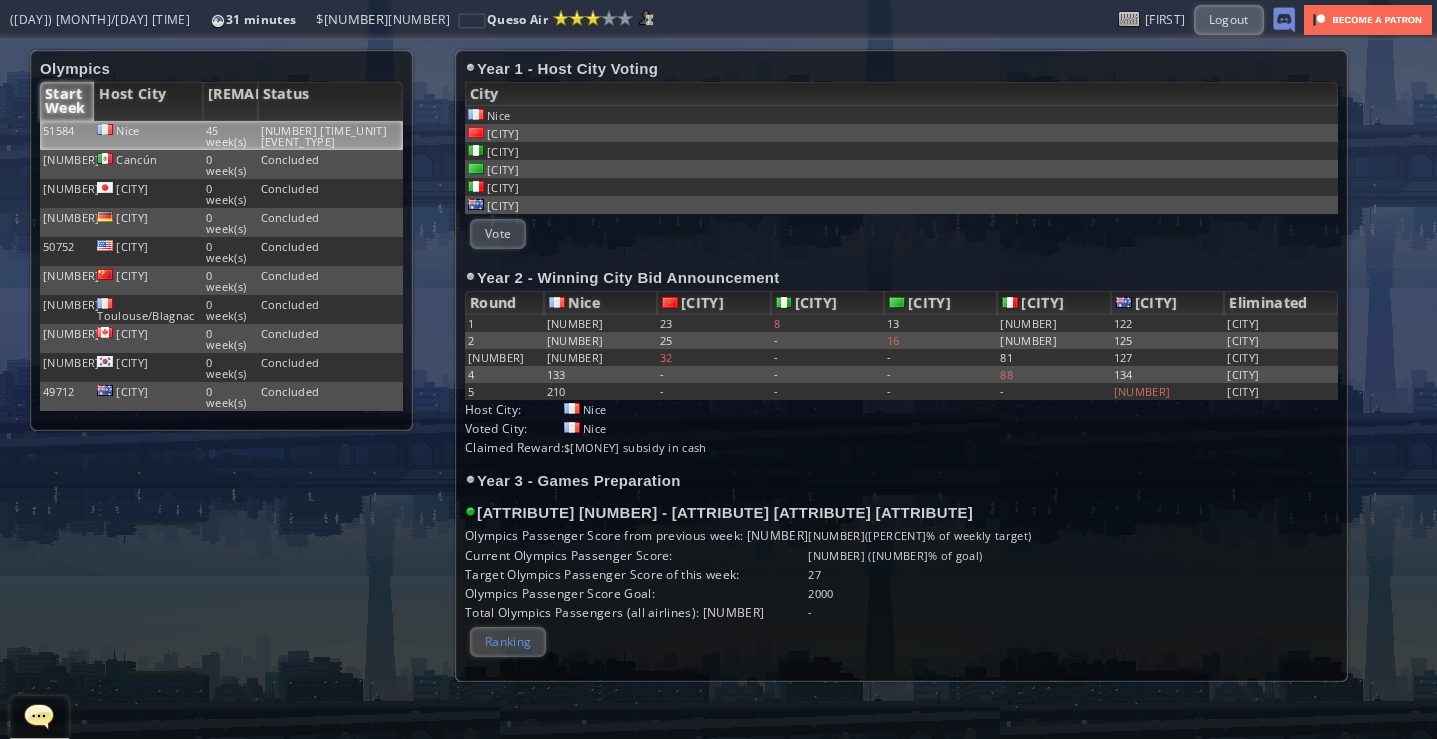 click on "Ranking" at bounding box center [508, 641] 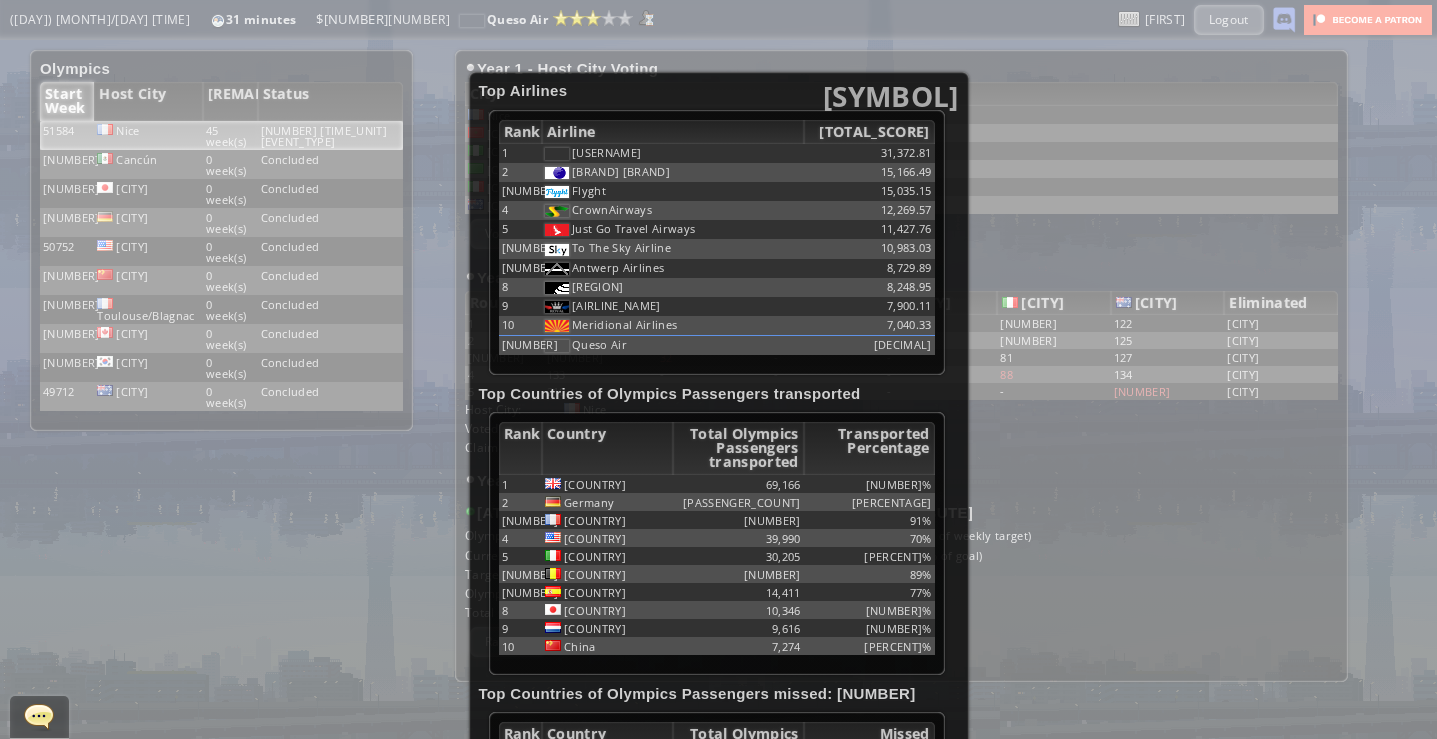 scroll, scrollTop: 155, scrollLeft: 0, axis: vertical 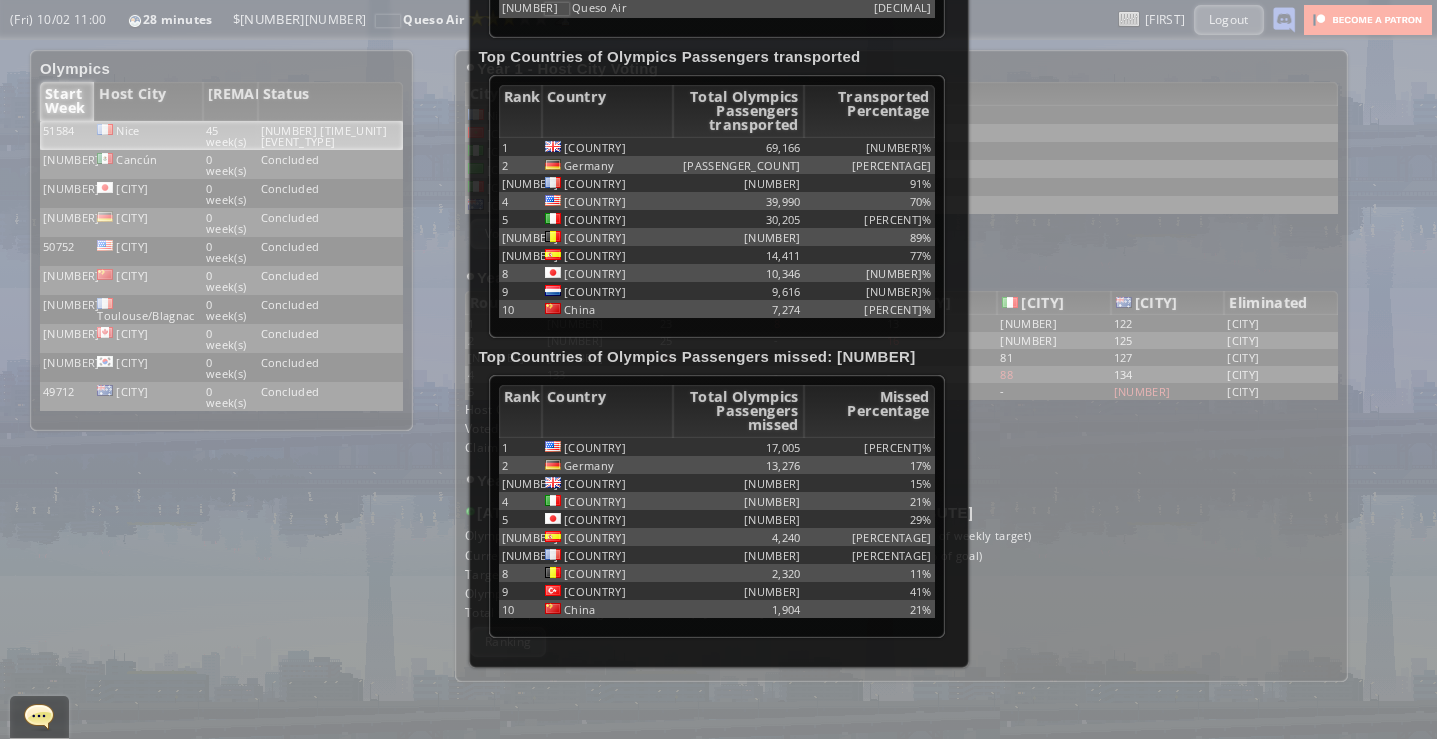 click on "1 [RANK] [AIRLINE] [TOTAL SCORE] 2 [AIRLINE] [TOTAL SCORE] 3 [AIRLINE] [TOTAL SCORE] 4 [AIRLINE] [TOTAL SCORE] 5 [AIRLINE] [TOTAL SCORE] 6 [AIRLINE] [TOTAL SCORE] 7 [AIRLINE] [TOTAL SCORE] 8 [AIRLINE] [TOTAL SCORE] 9 [AIRLINE] [TOTAL SCORE] 10 [AIRLINE] [TOTAL SCORE] 474 [AIRLINE] [SCORE]
Top Countries of Olympics Passengers transported
Rank
Country
Total Olympics Passengers transported
Transported Percentage
1 [COUNTRY] [PASSENGERS] [PERCENTAGE]% 2 [COUNTRY] [PASSENGERS] [PERCENTAGE]% 3 [COUNTRY] [PASSENGERS] [PERCENTAGE]% 4 [COUNTRY] [PASSENGERS] [PERCENTAGE]% 5 [COUNTRY] [PASSENGERS] [PERCENTAGE]% 6 [COUNTRY] [PASSENGERS] [PERCENTAGE]% 7 [COUNTRY] [PASSENGERS] [PERCENTAGE]% 8 [COUNTRY] [PASSENGERS] [PERCENTAGE]% 9 [COUNTRY] [PASSENGERS] [PERCENTAGE]% 10 [COUNTRY] [PASSENGERS] [PERCENTAGE]%
Top Countries of Olympics Passengers missed
Rank
Country
Total Olympics Passengers missed
Missed Percentage
1 [PASSENGERS]" at bounding box center (718, 369) 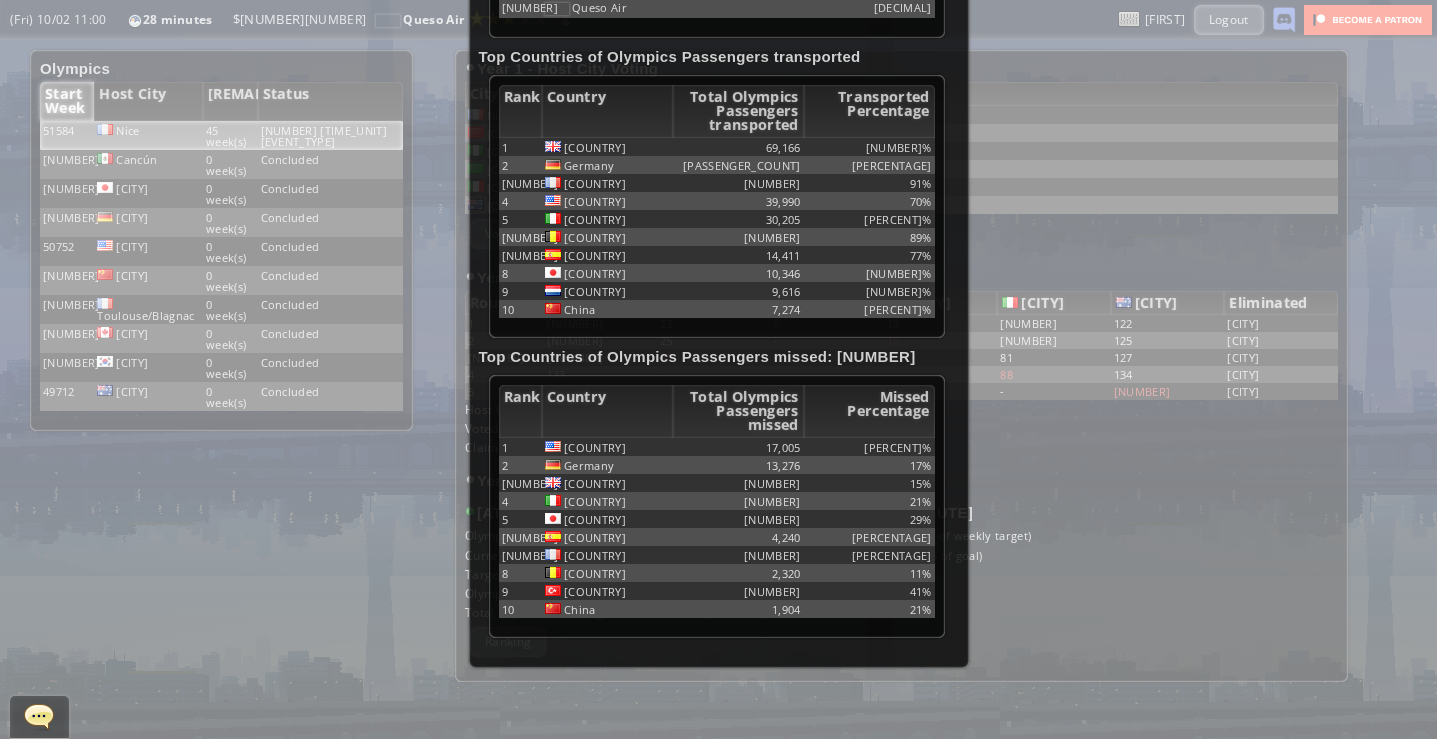 scroll, scrollTop: 0, scrollLeft: 0, axis: both 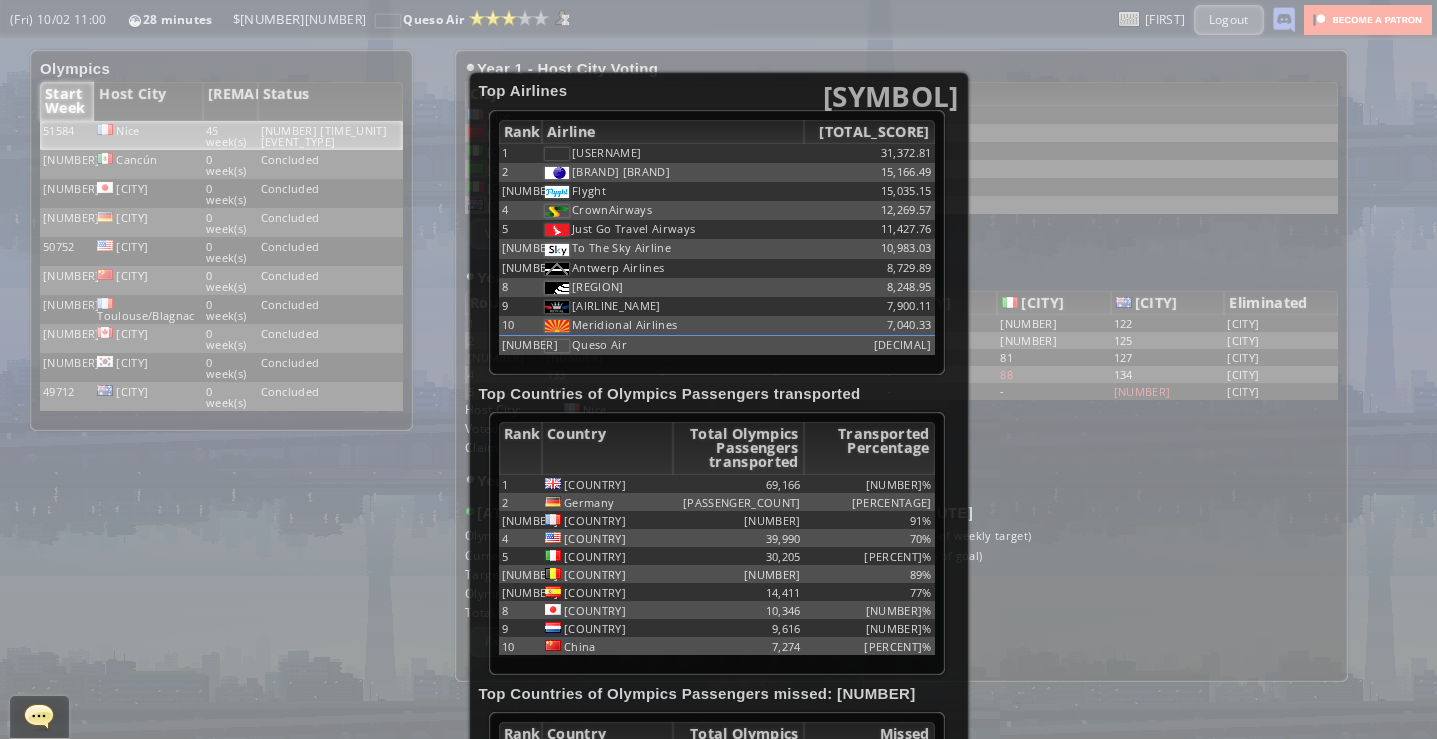 click on "Top Countries of Olympics Passengers transported
Rank
Country
Total Olympics Passengers transported
Transported Percentage
1 [COUNTRY] 69,166 85% 2 [COUNTRY] 64,734 83% 3 [COUNTRY] 40,838 91% 4 [COUNTRY] 39,990 70% 5 [COUNTRY] 30,205 79% 6 [COUNTRY] 18,858 89% 7 [COUNTRY] 14,411 77% 8 [COUNTRY] 10,346 71% 9 [COUNTRY] 9,616 84% 10 [COUNTRY] 7,274 79%
Top Countries of Olympics Passengers missed
Rank
Country
Total Olympics Passengers missed
Missed Percentage
1 17,005 30% 2" at bounding box center (719, 472) 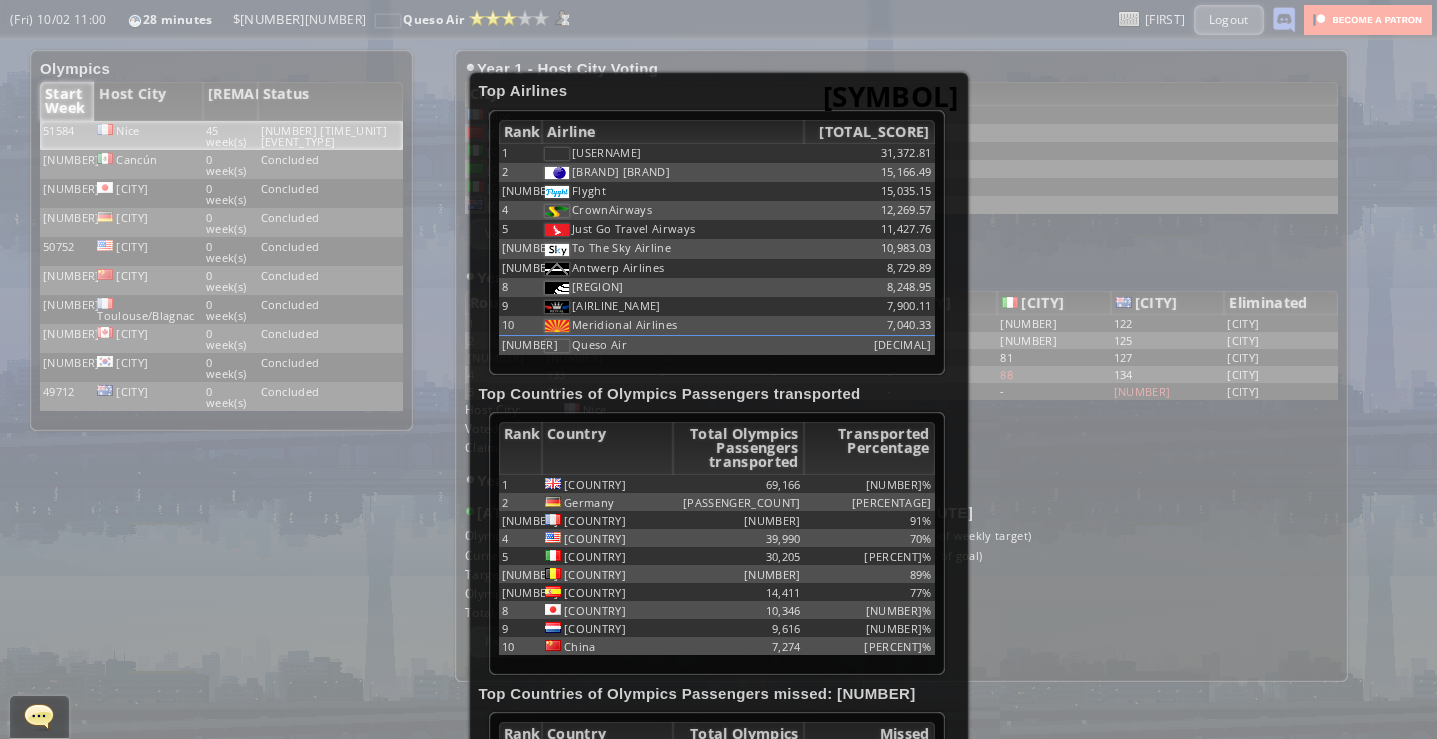 click on "[SYMBOL]" at bounding box center (891, 96) 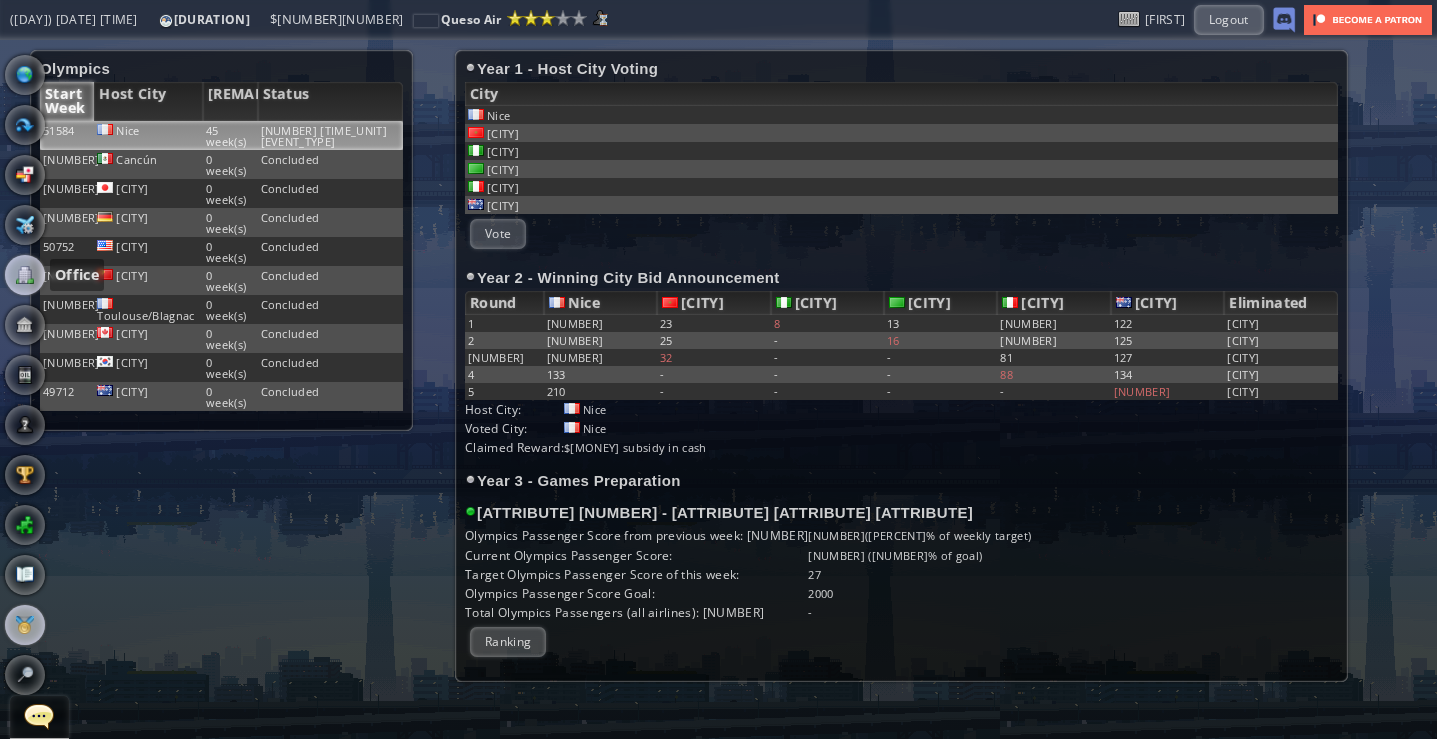 click at bounding box center [25, 275] 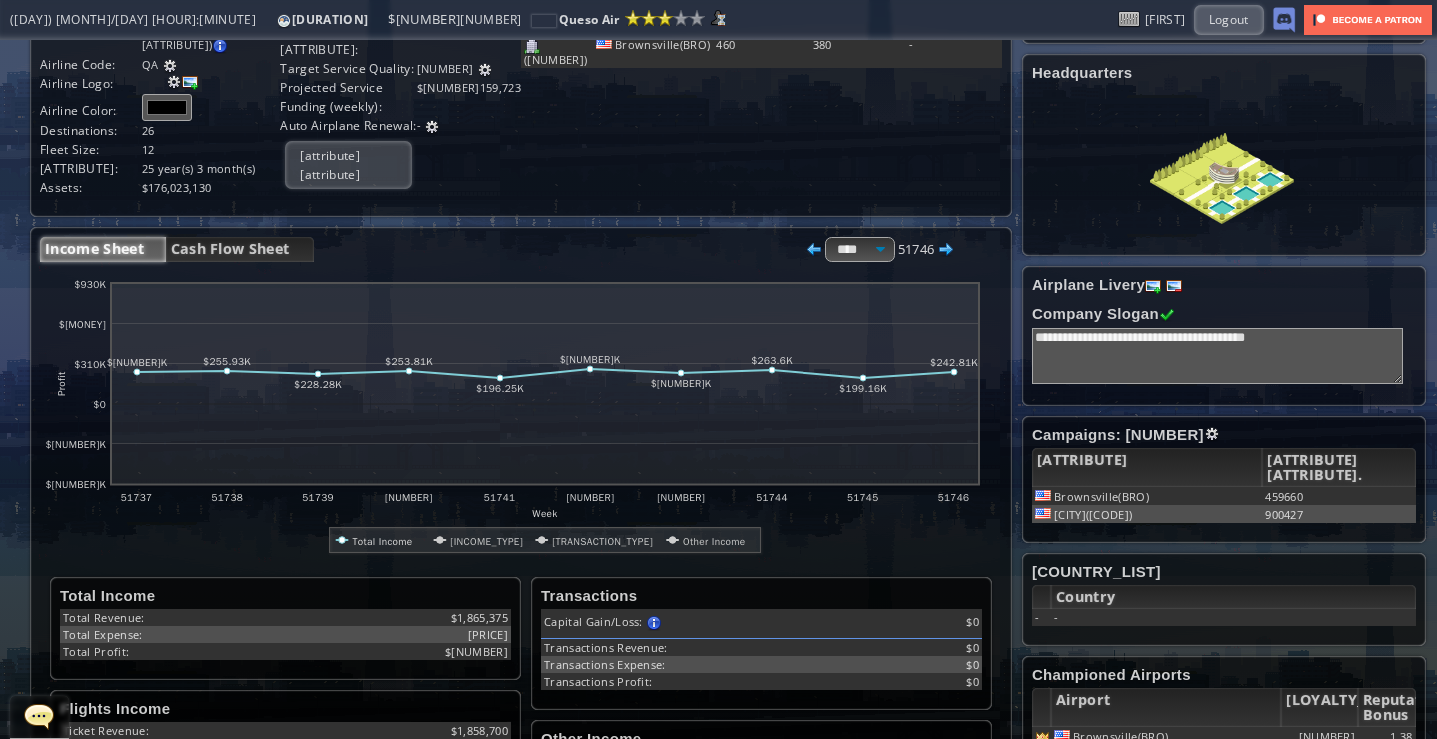 scroll, scrollTop: 0, scrollLeft: 0, axis: both 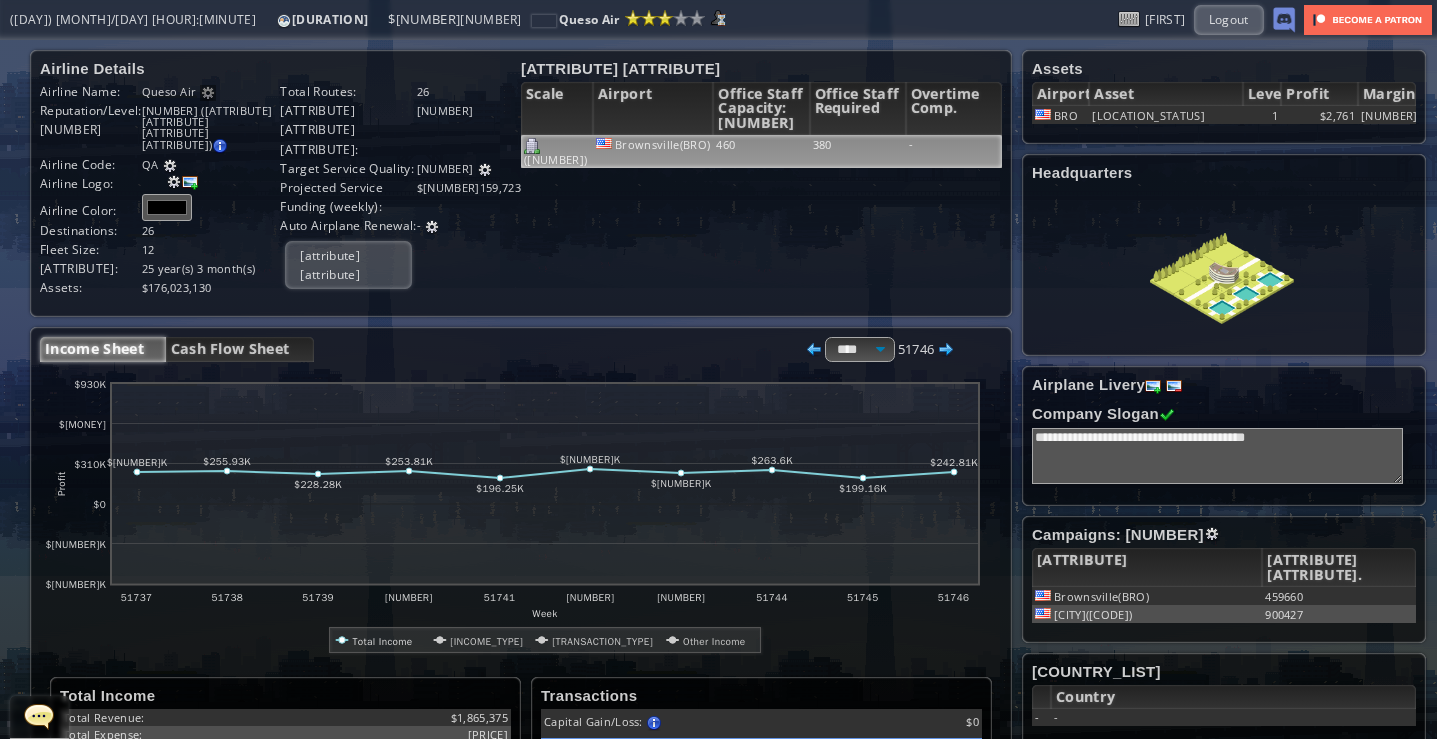 click on "380" at bounding box center (858, 151) 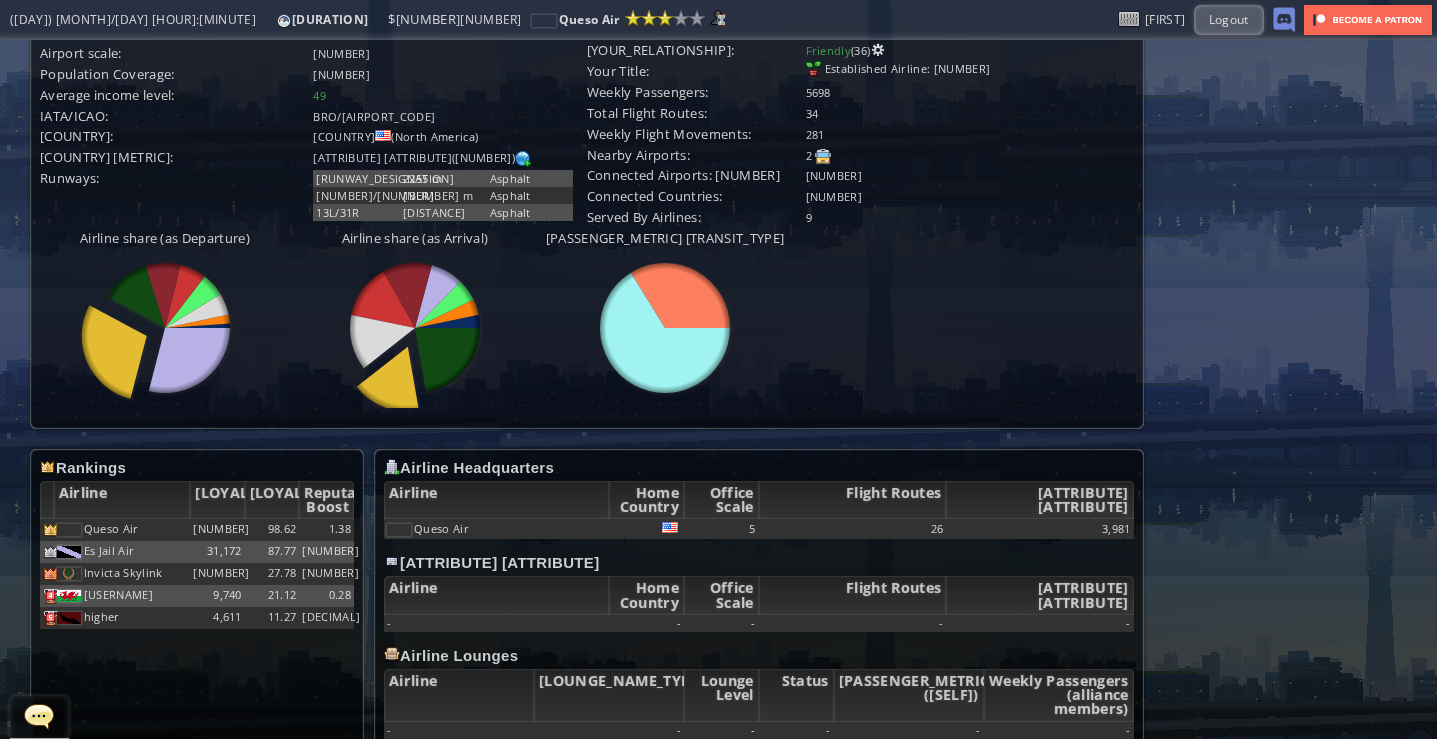 scroll, scrollTop: 76, scrollLeft: 0, axis: vertical 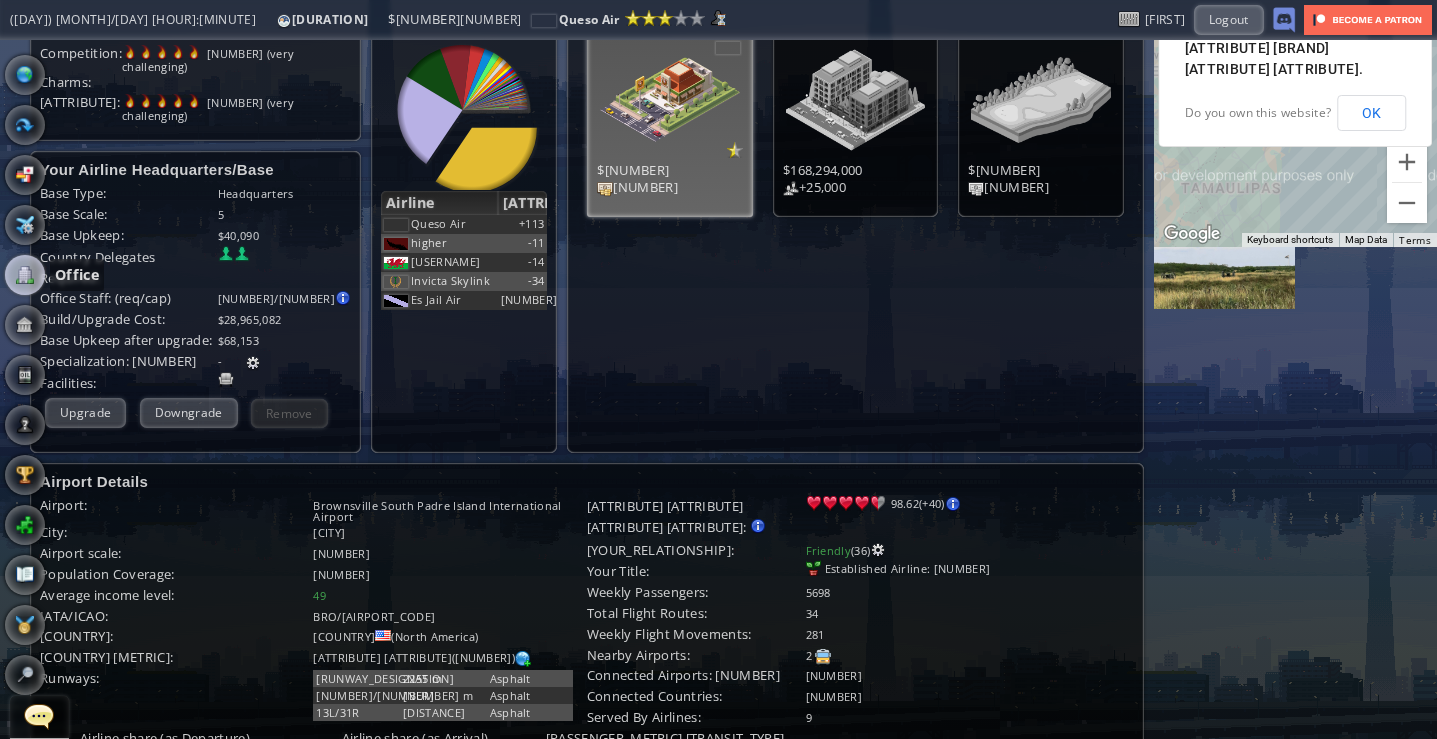 click at bounding box center [25, 275] 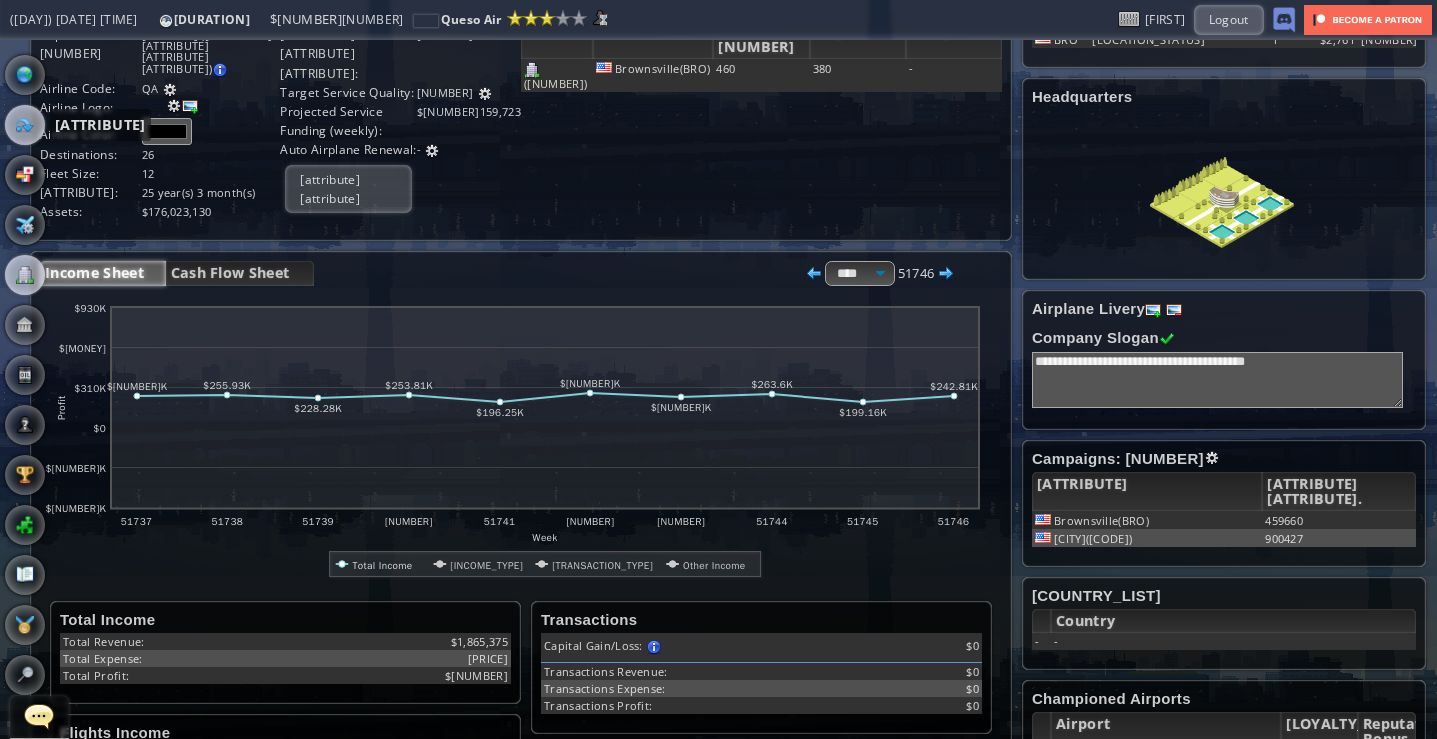 click at bounding box center [25, 125] 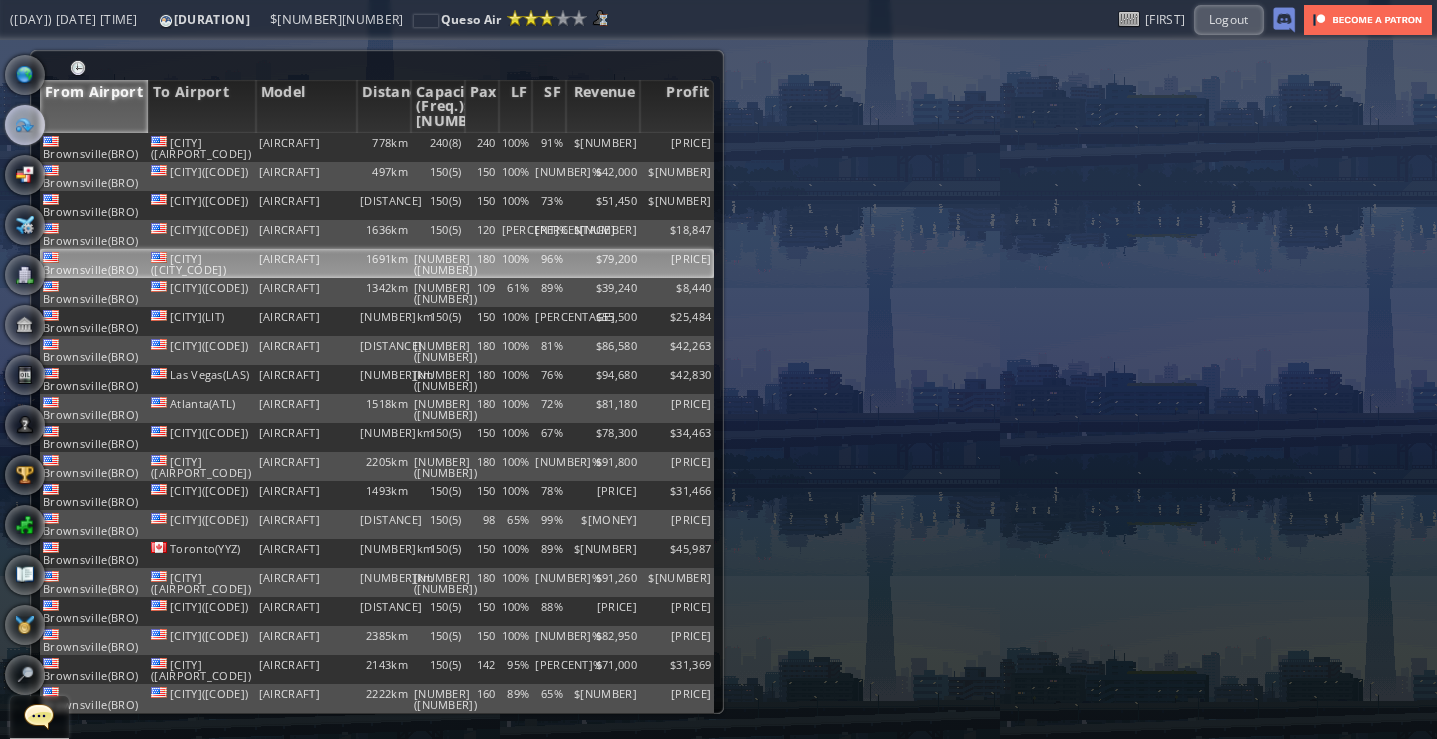 scroll, scrollTop: 0, scrollLeft: 0, axis: both 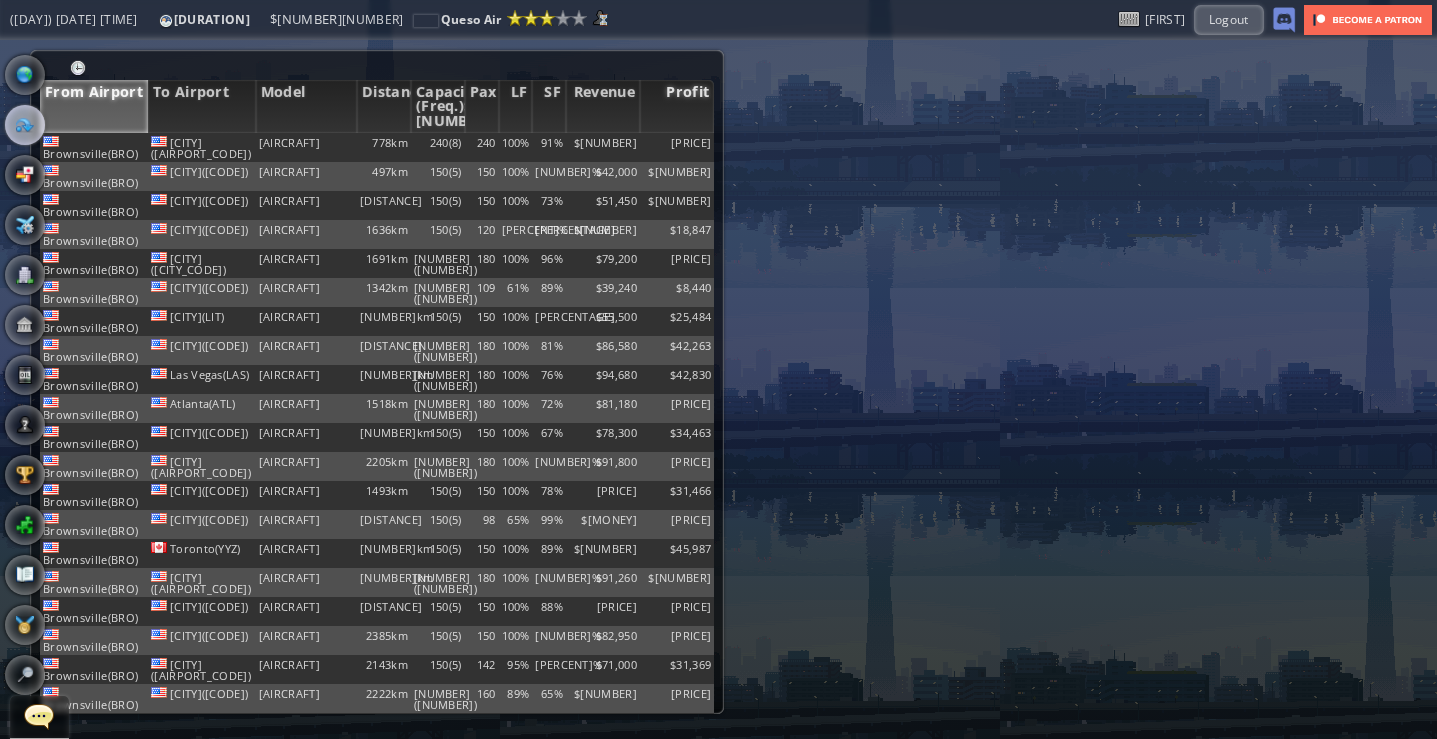 click on "Profit" at bounding box center (677, 106) 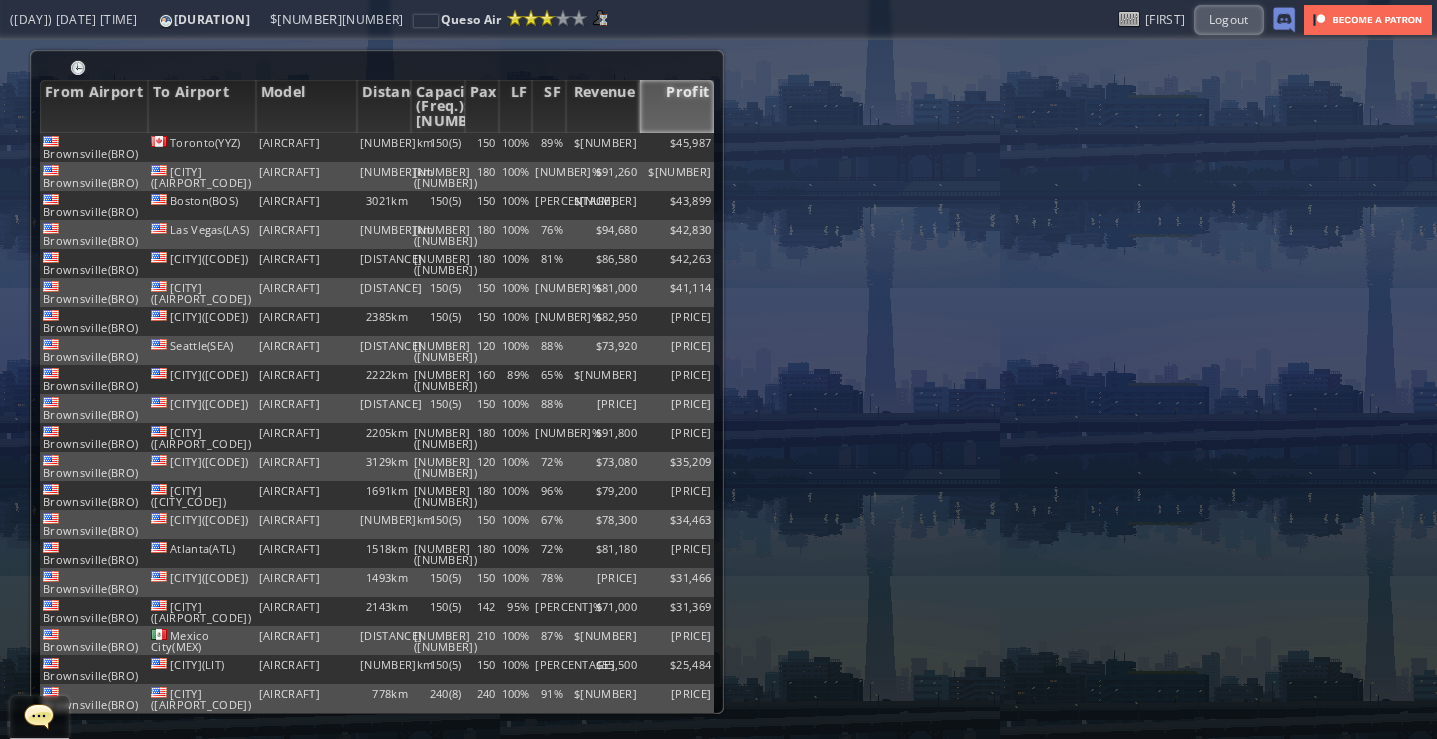 click on "Profit" at bounding box center (677, 106) 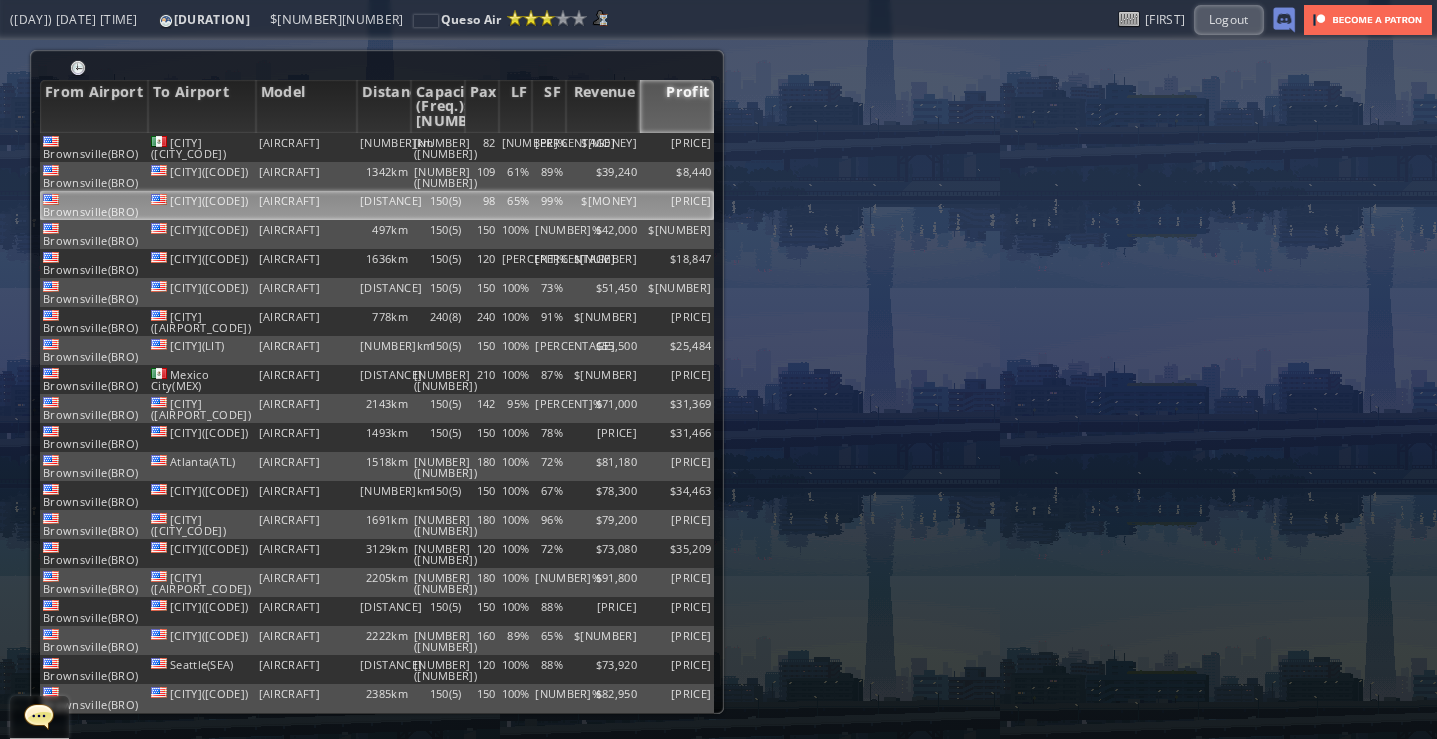click on "[DISTANCE]" at bounding box center [384, 147] 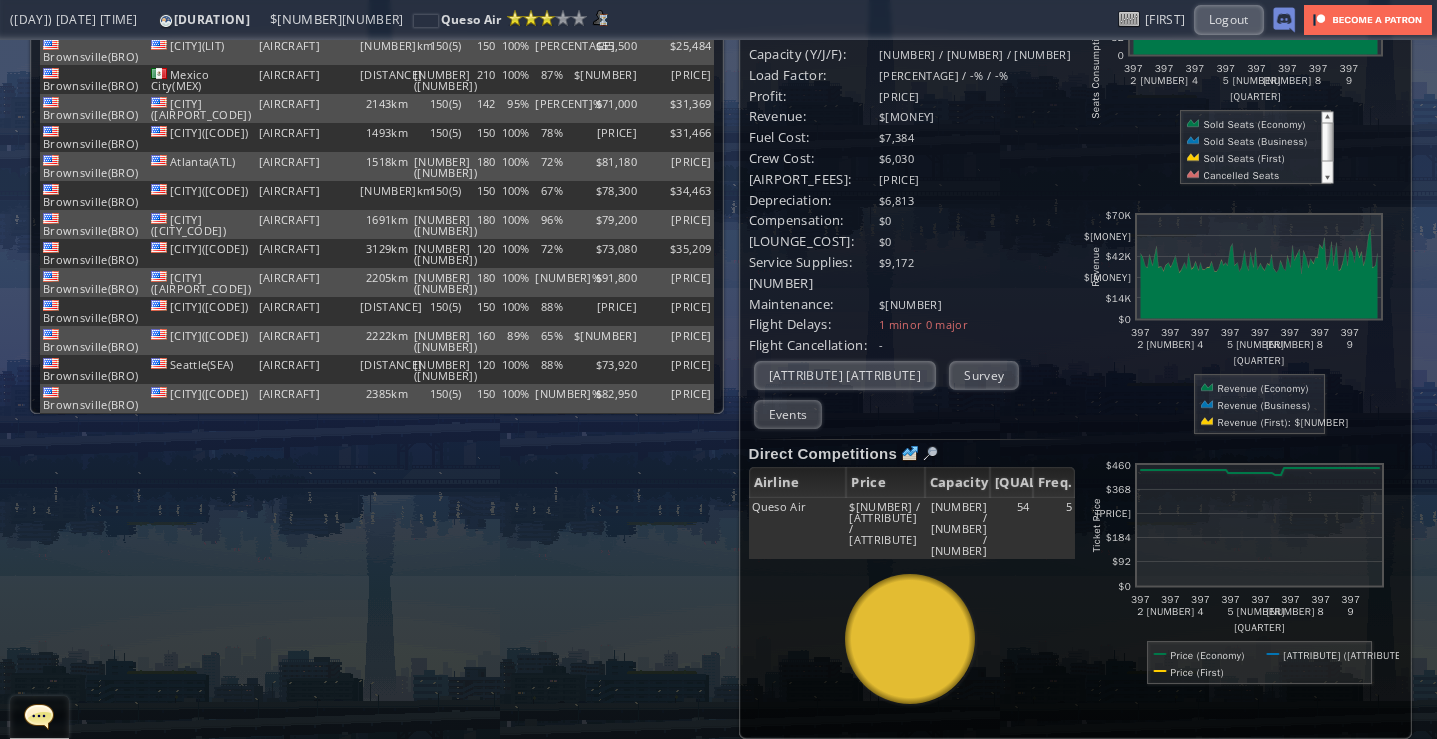 scroll, scrollTop: 0, scrollLeft: 0, axis: both 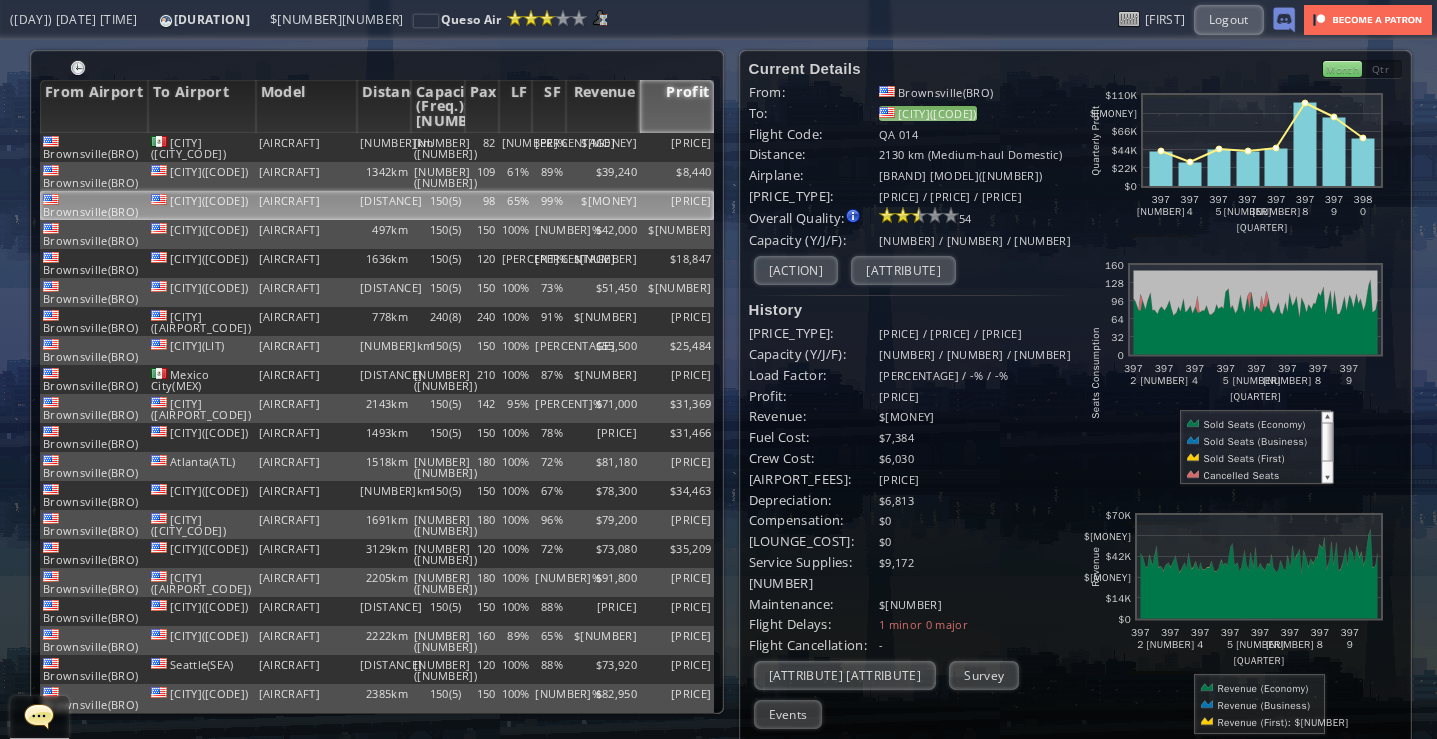 click on "[CITY]([CODE])" at bounding box center [928, 113] 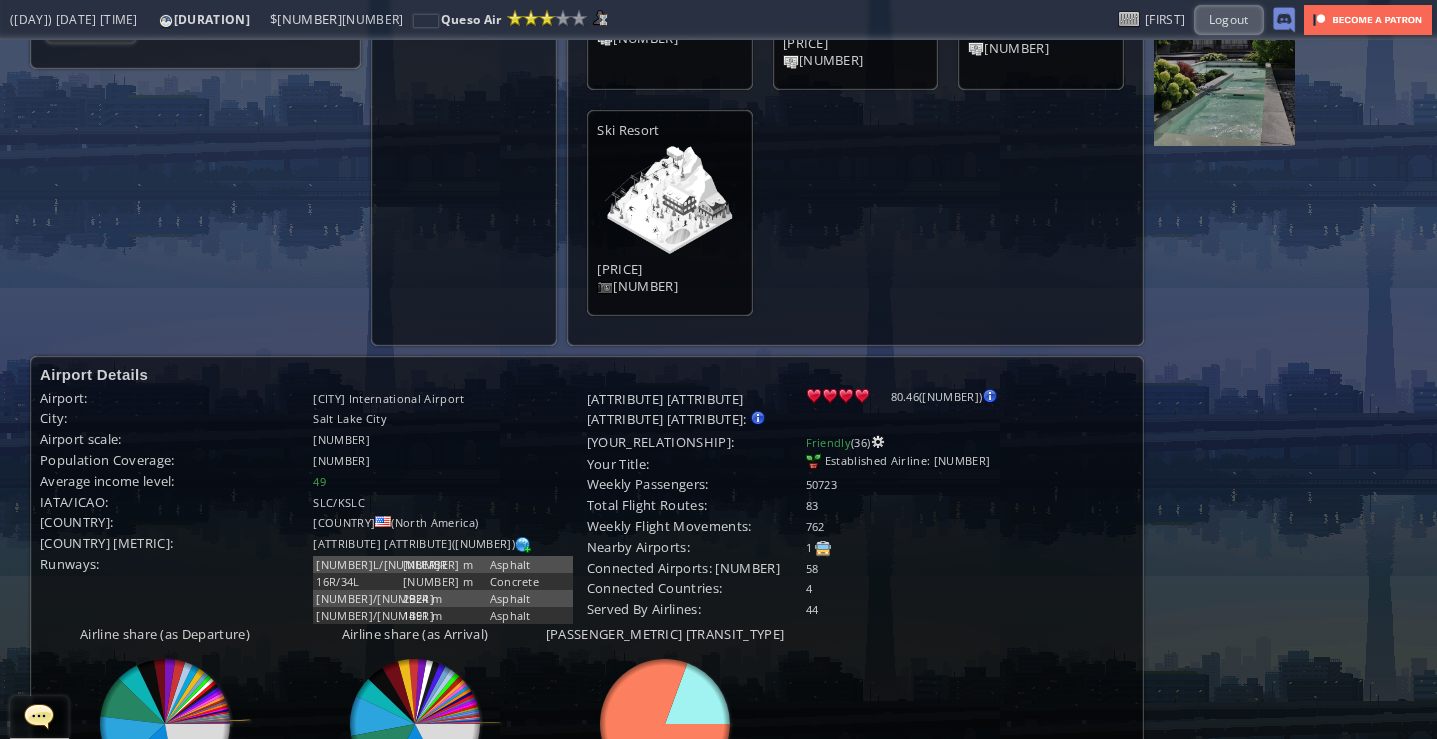 scroll, scrollTop: 29, scrollLeft: 0, axis: vertical 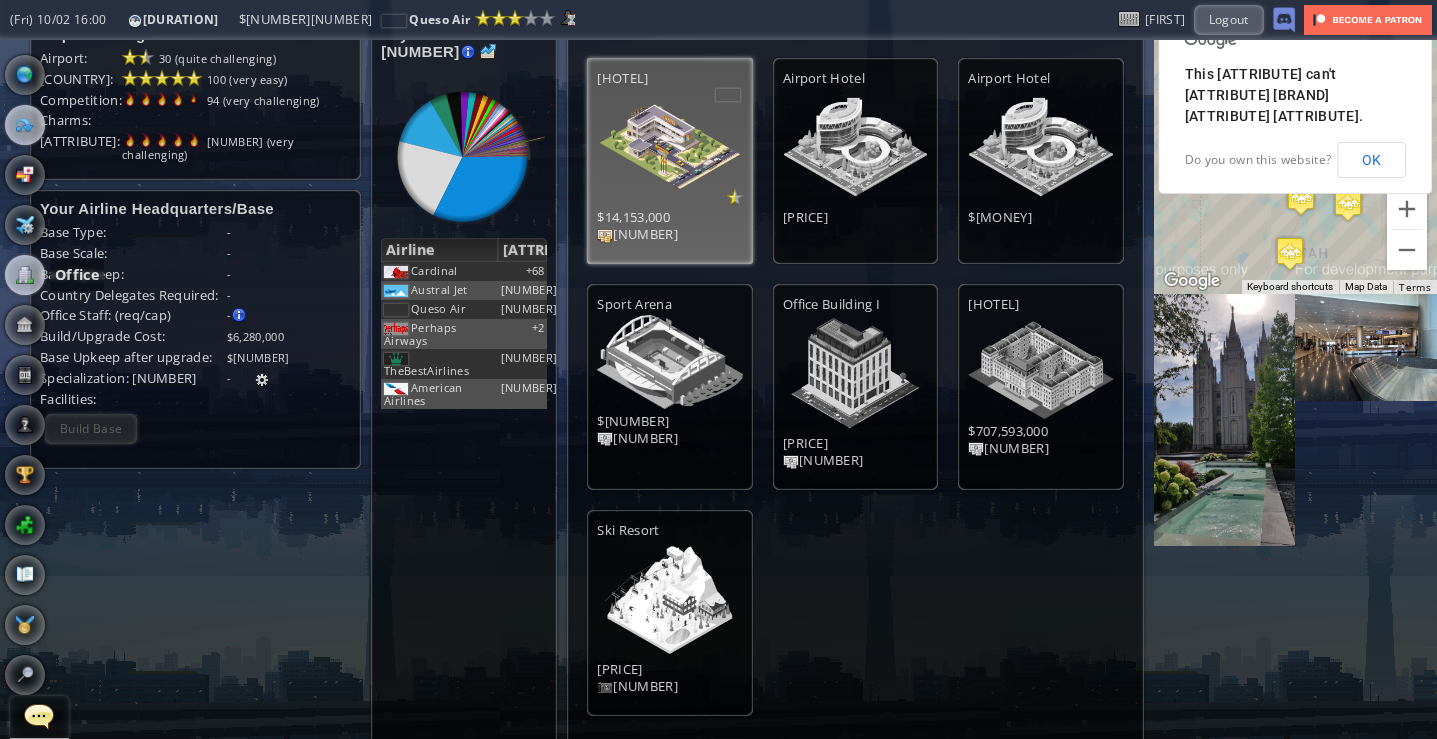 click at bounding box center [25, 275] 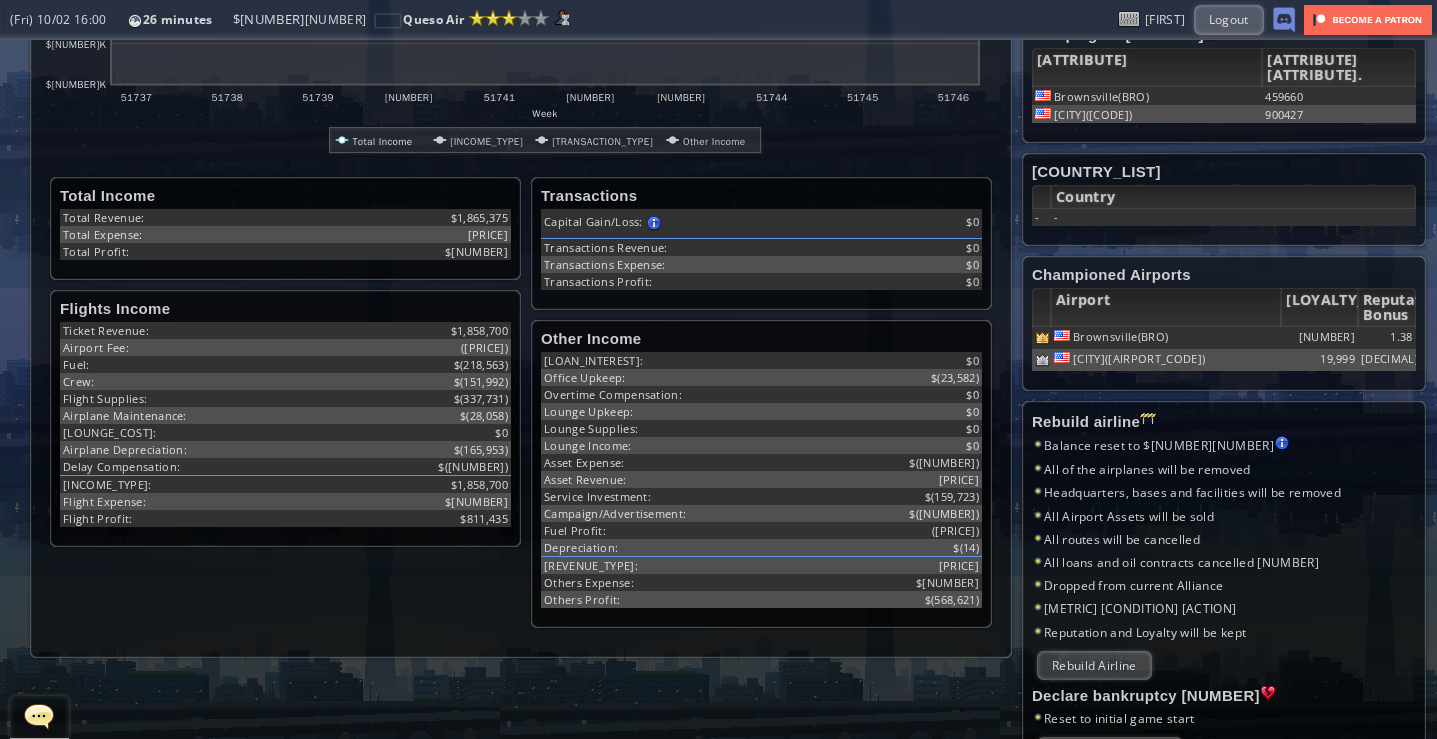 scroll, scrollTop: 400, scrollLeft: 0, axis: vertical 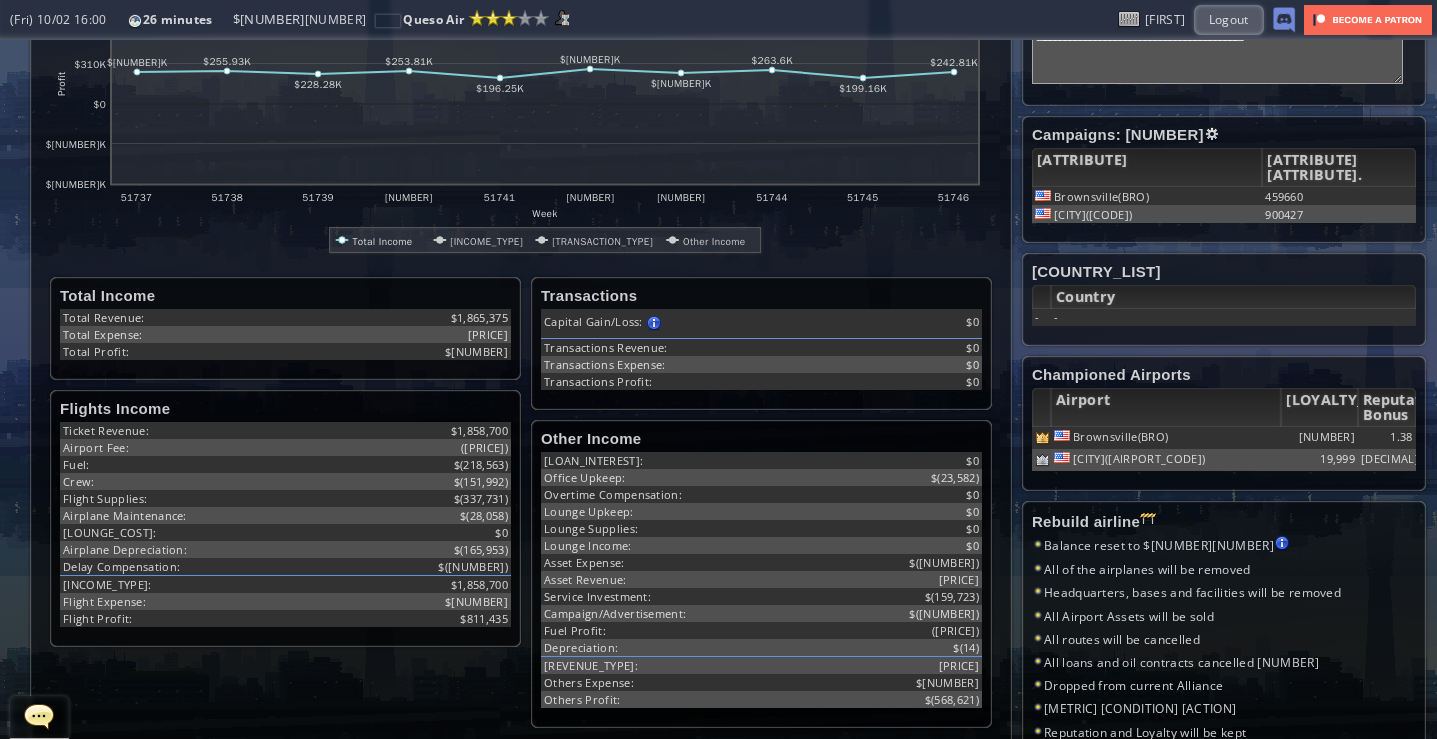 click at bounding box center (1212, 134) 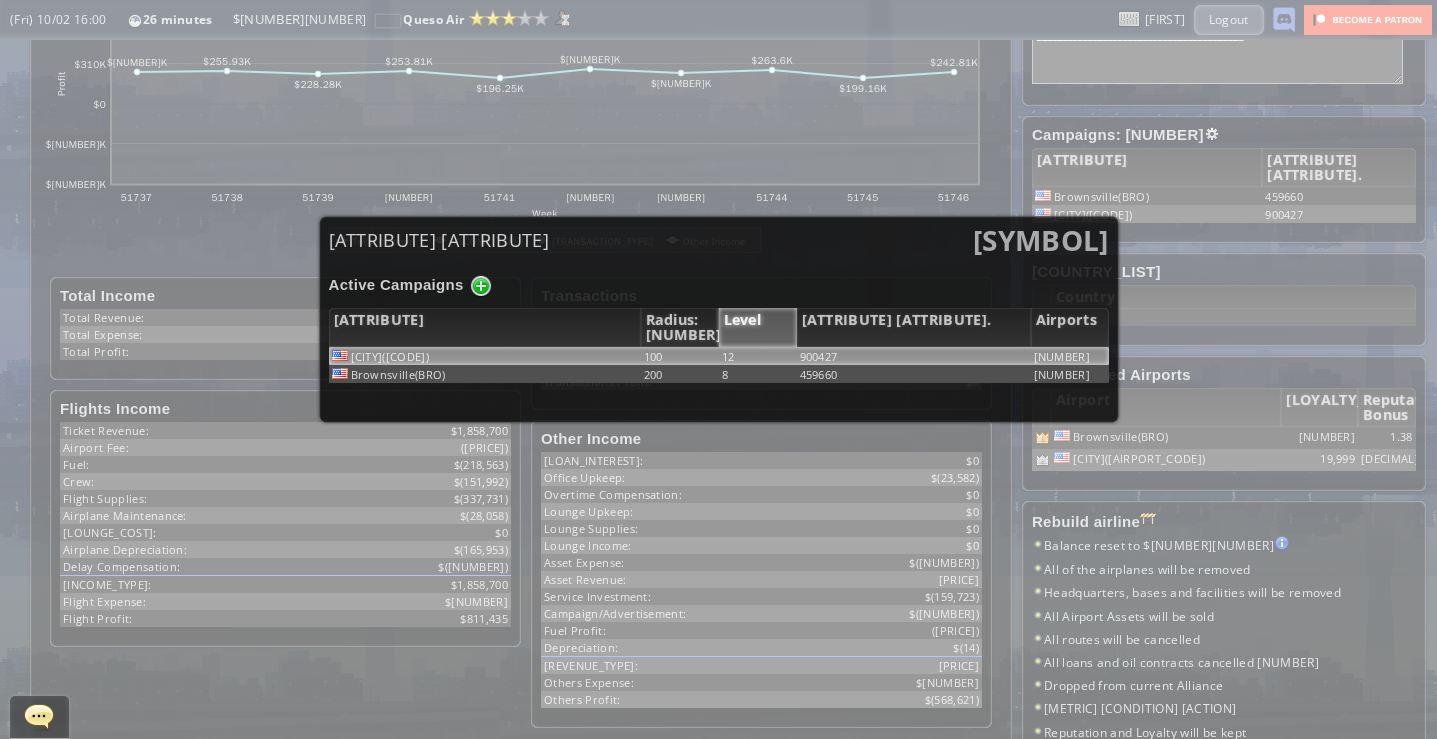 click on "12" at bounding box center [758, 356] 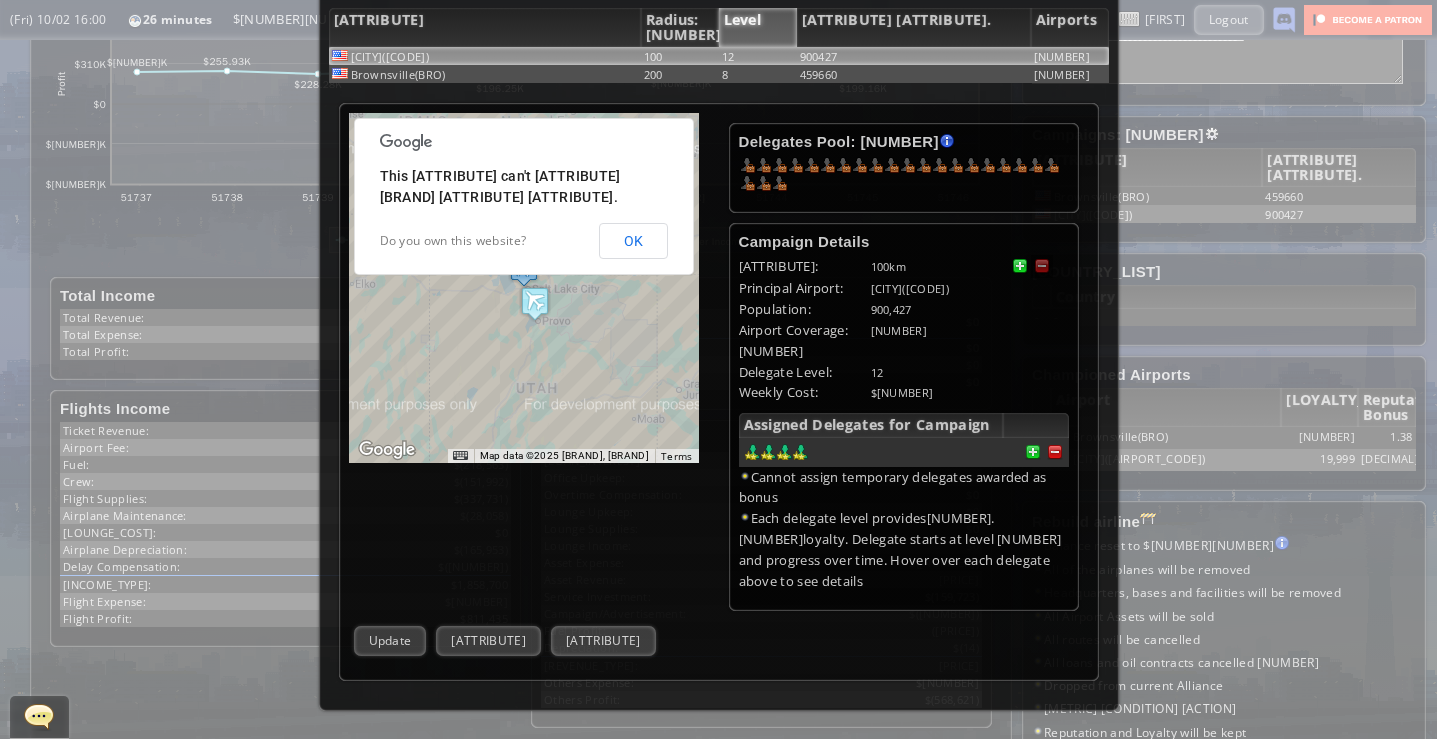 scroll, scrollTop: 0, scrollLeft: 0, axis: both 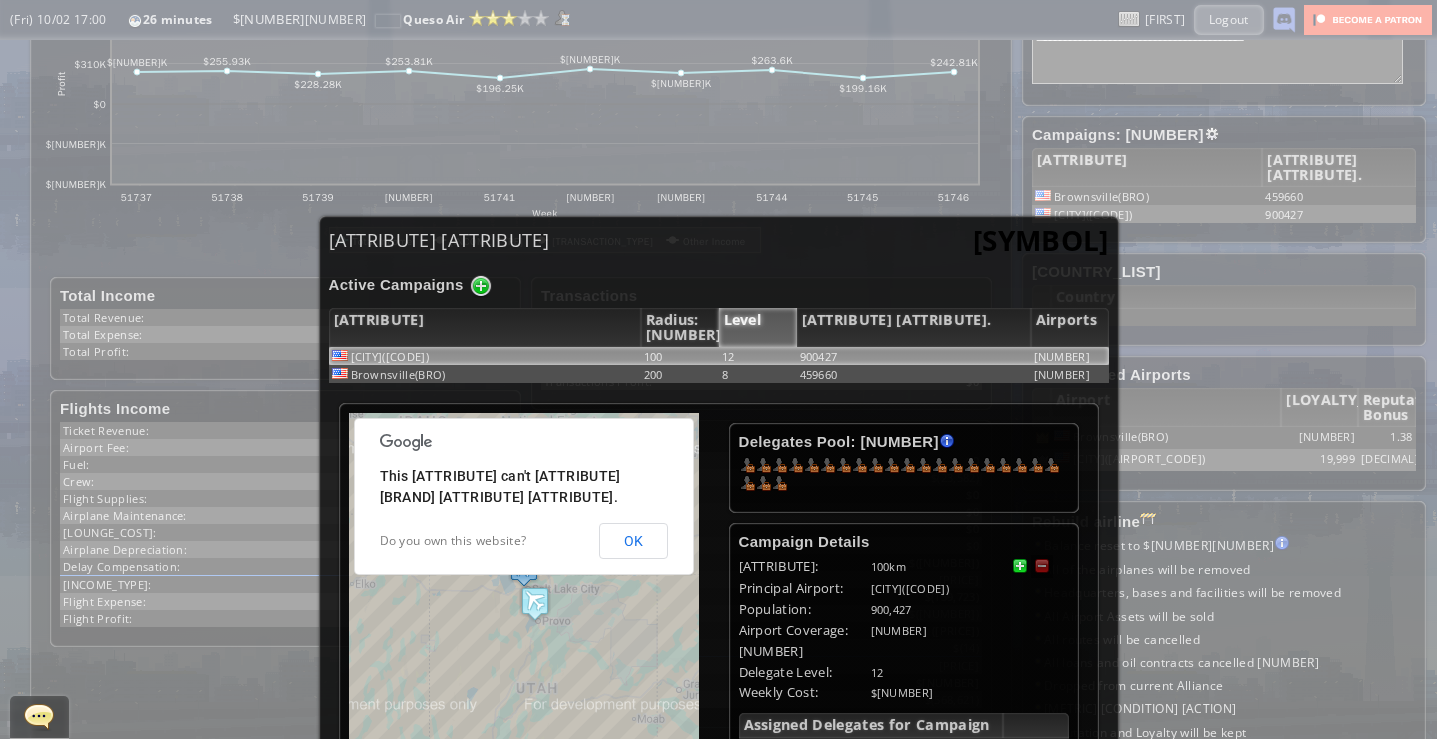 click on "[SYMBOL]" at bounding box center (1041, 240) 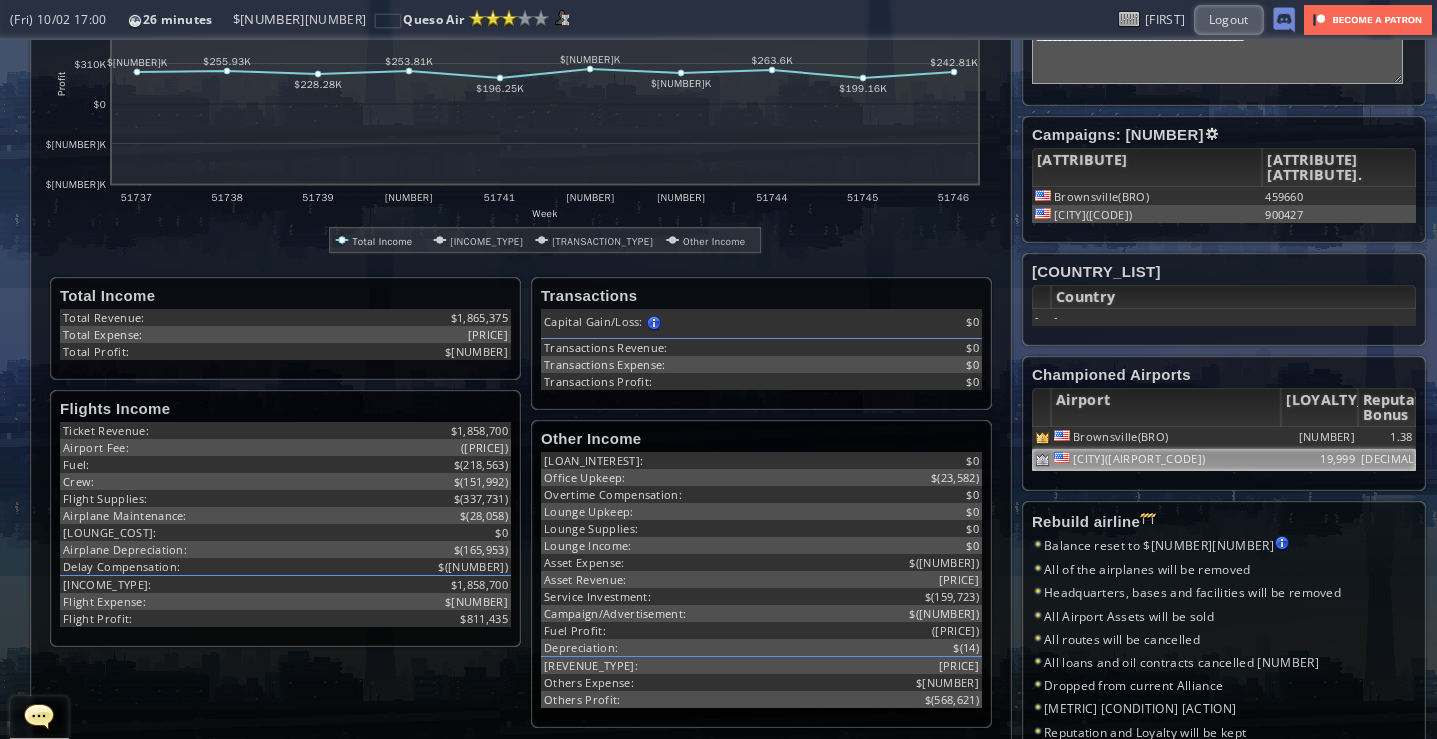 click on "[CITY]([AIRPORT_CODE])" at bounding box center (1166, 438) 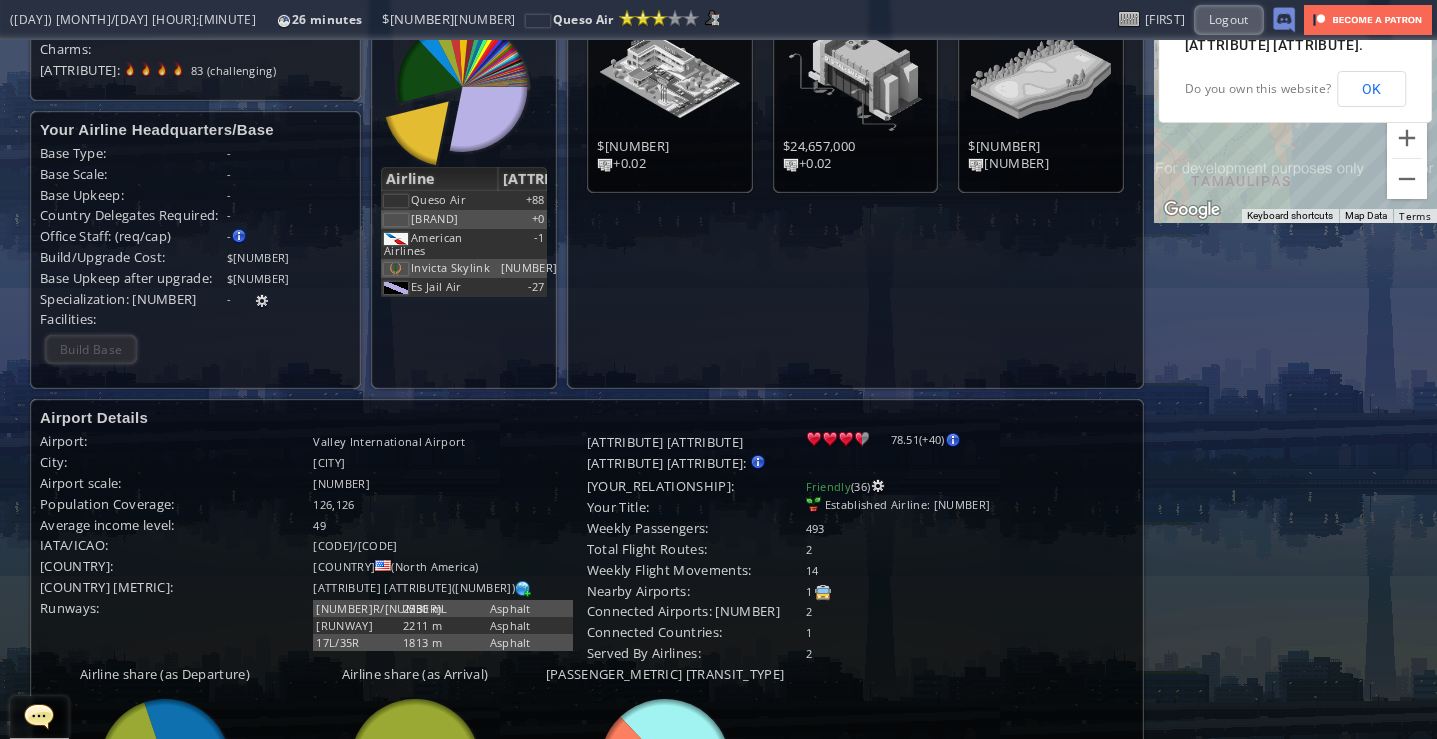scroll, scrollTop: 564, scrollLeft: 0, axis: vertical 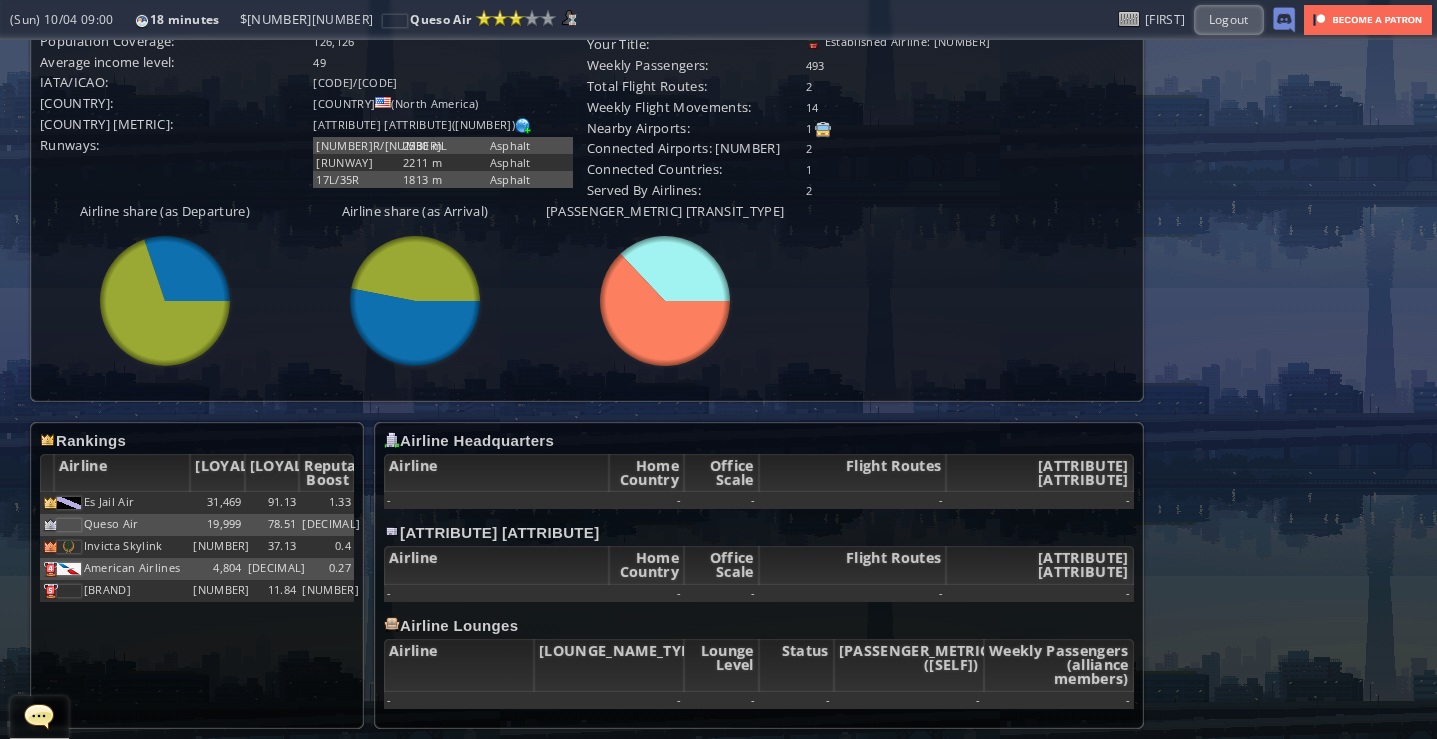 click on "Airport Rating
Airport:
0 (very challenging)
Country:
100 (very easy)
Competition:
7 (very easy)
Charms:
Difficulty:
83 (challenging)
Your Airline Headquarters/Base
Base Type:
-
Base Scale:
-
Base Upkeep:
-
Country Delegates Required:
-
Office Staff: (req/cap)
-
Office Scale Details
Scale" at bounding box center (718, 108) 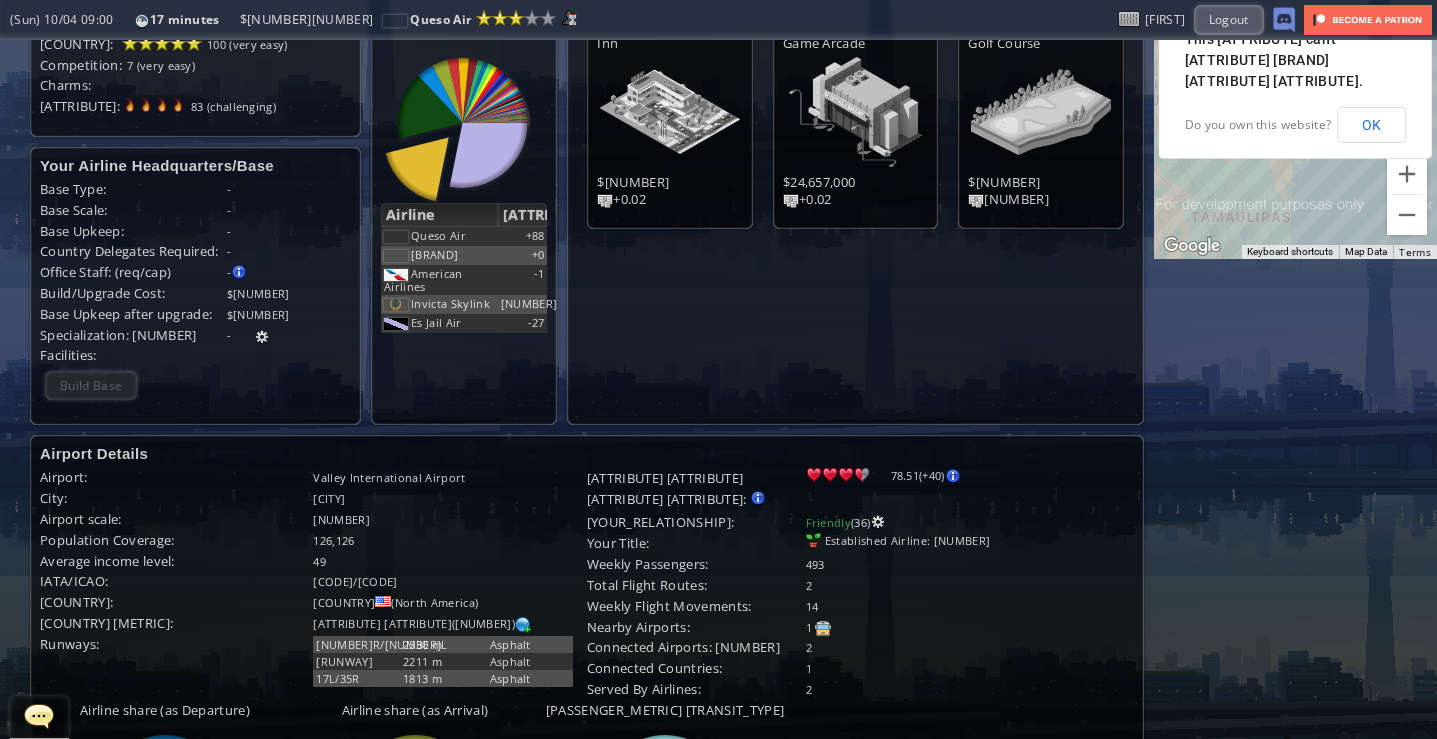 scroll, scrollTop: 0, scrollLeft: 0, axis: both 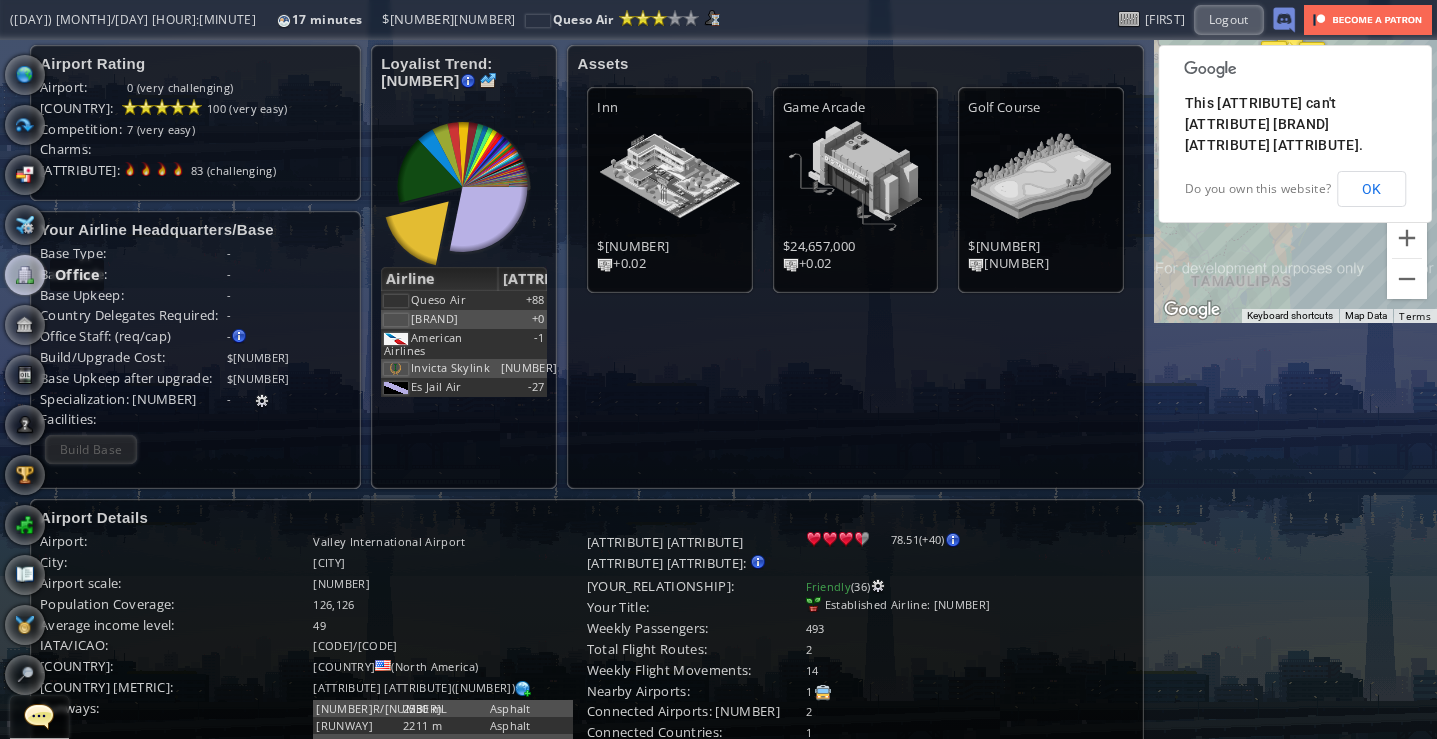 click at bounding box center (25, 275) 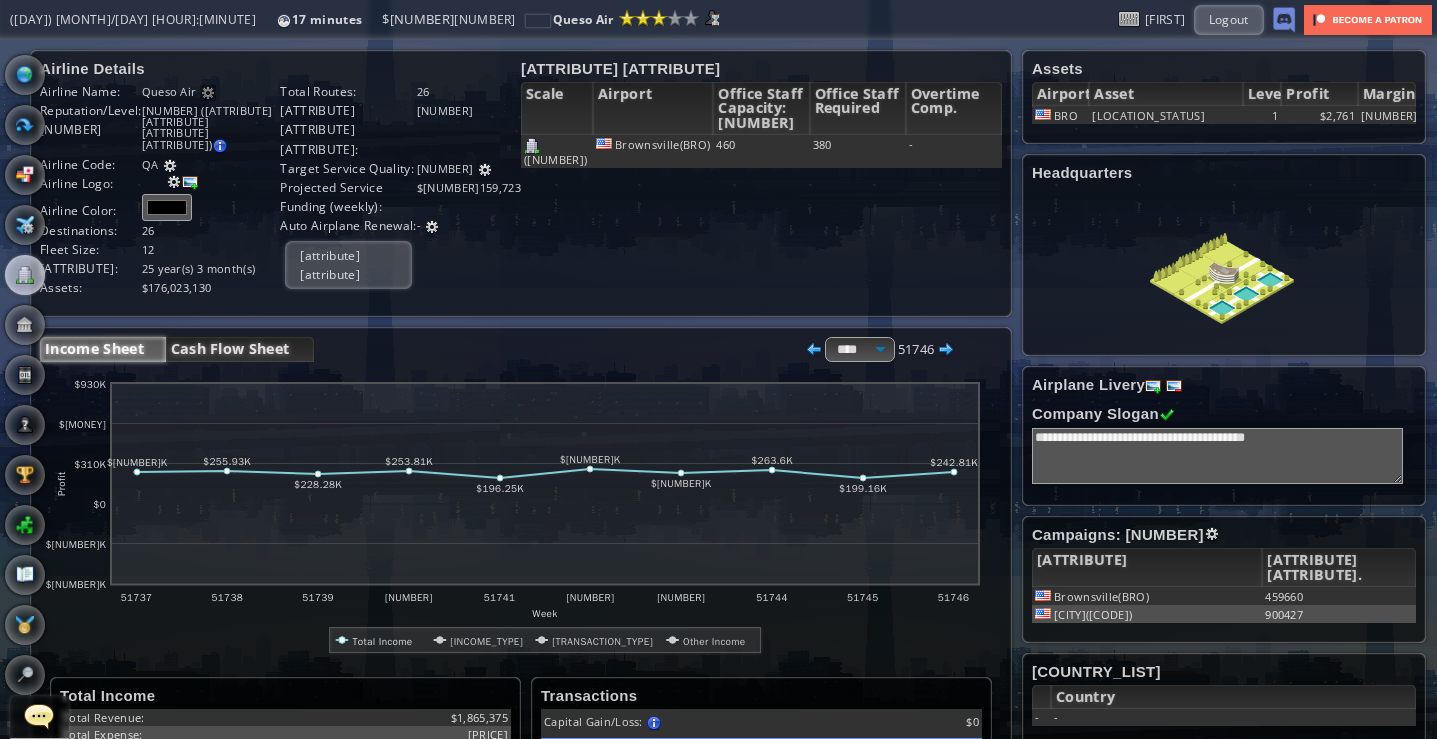 click on "Cash Flow Sheet" at bounding box center (240, 349) 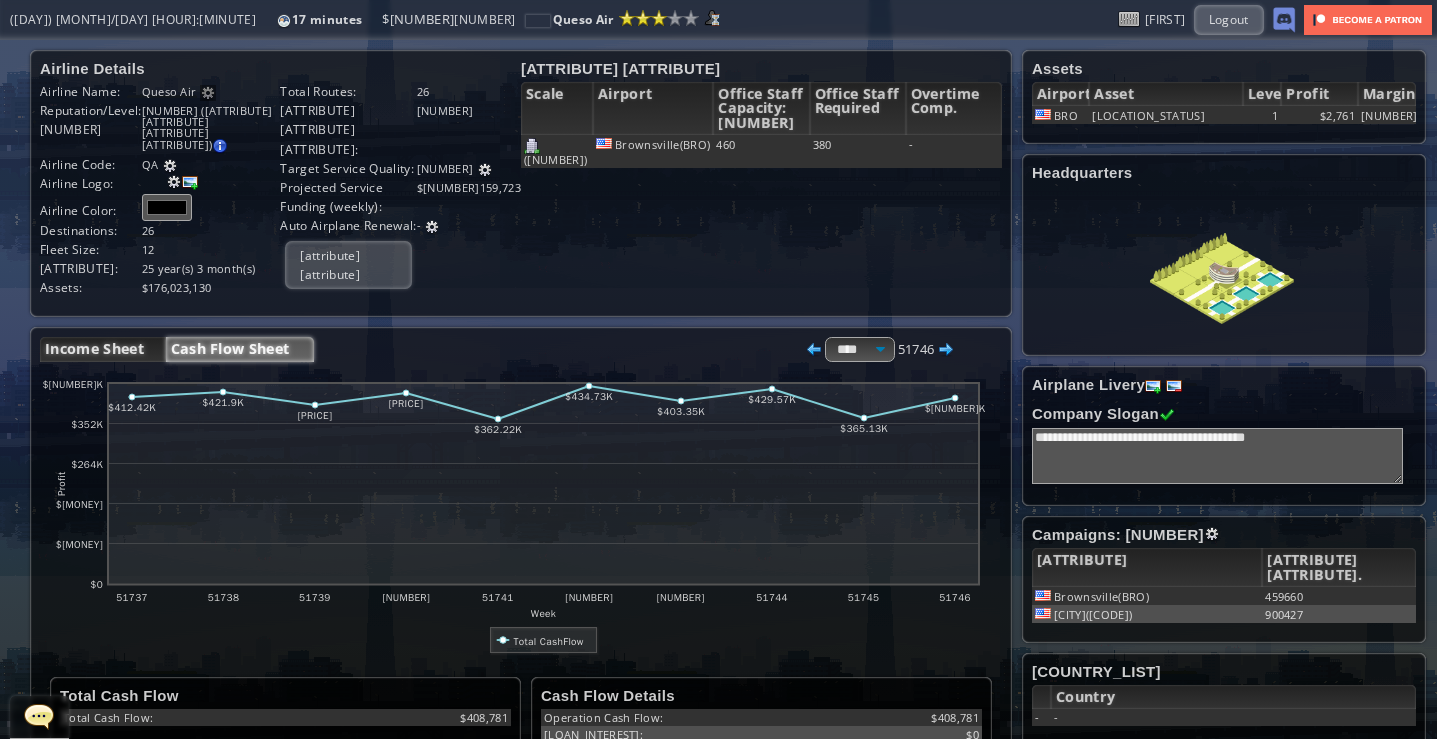 click on "Income Sheet" at bounding box center (103, 349) 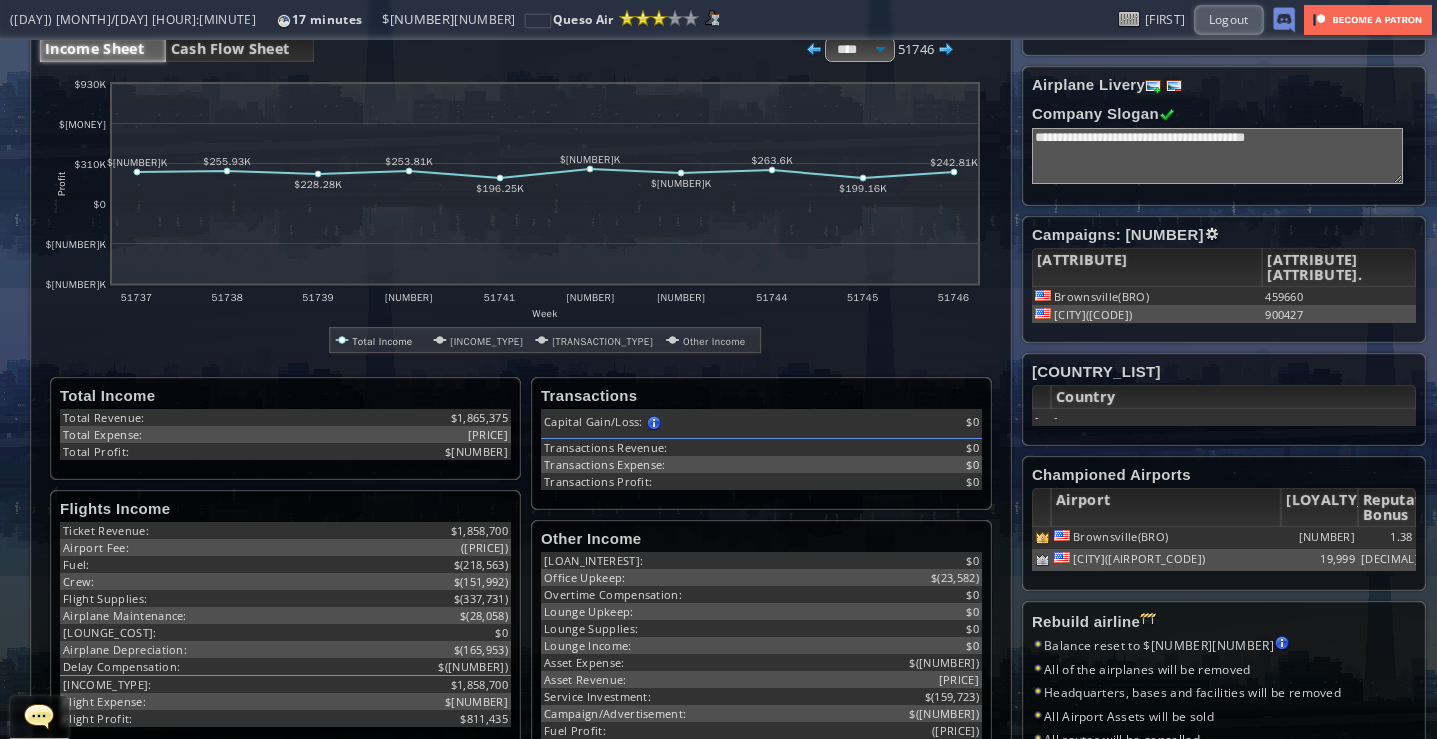 scroll, scrollTop: 0, scrollLeft: 0, axis: both 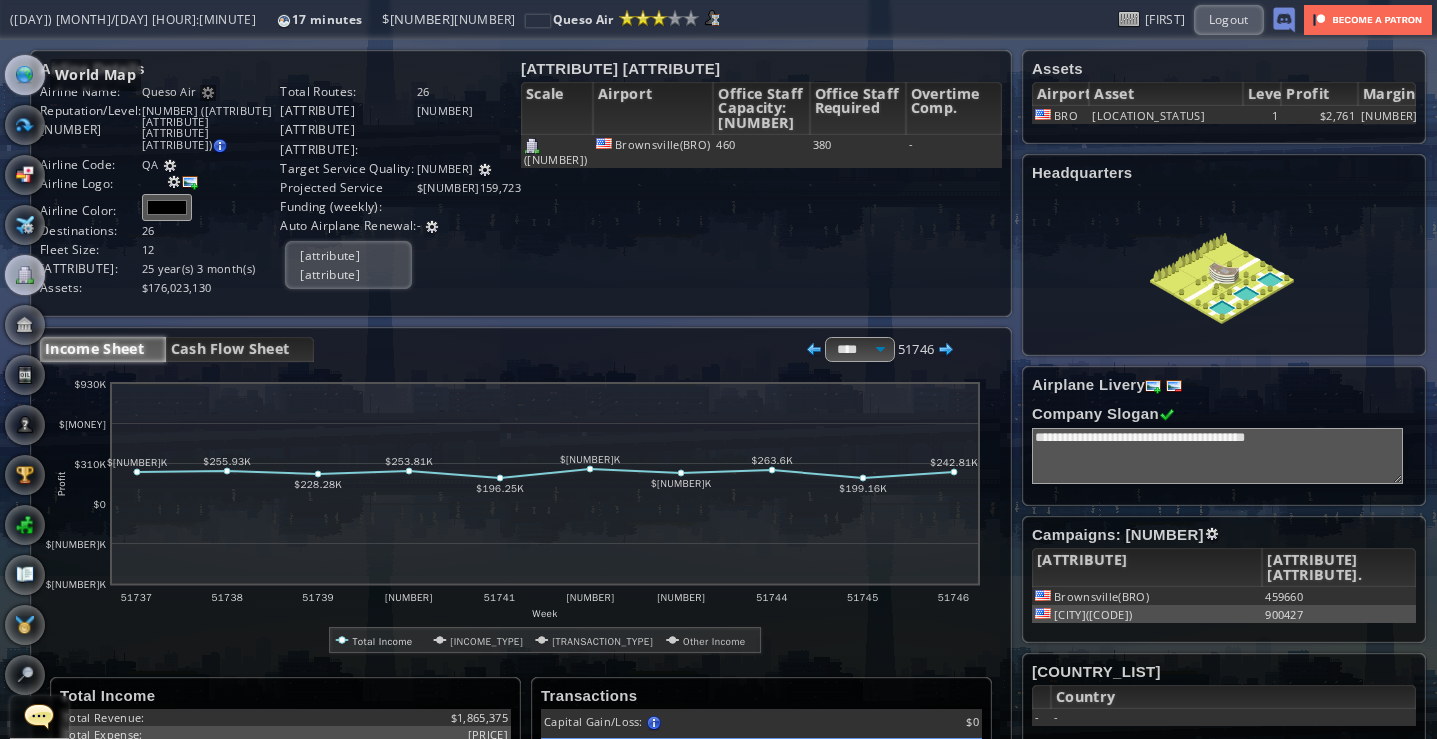 click at bounding box center [25, 75] 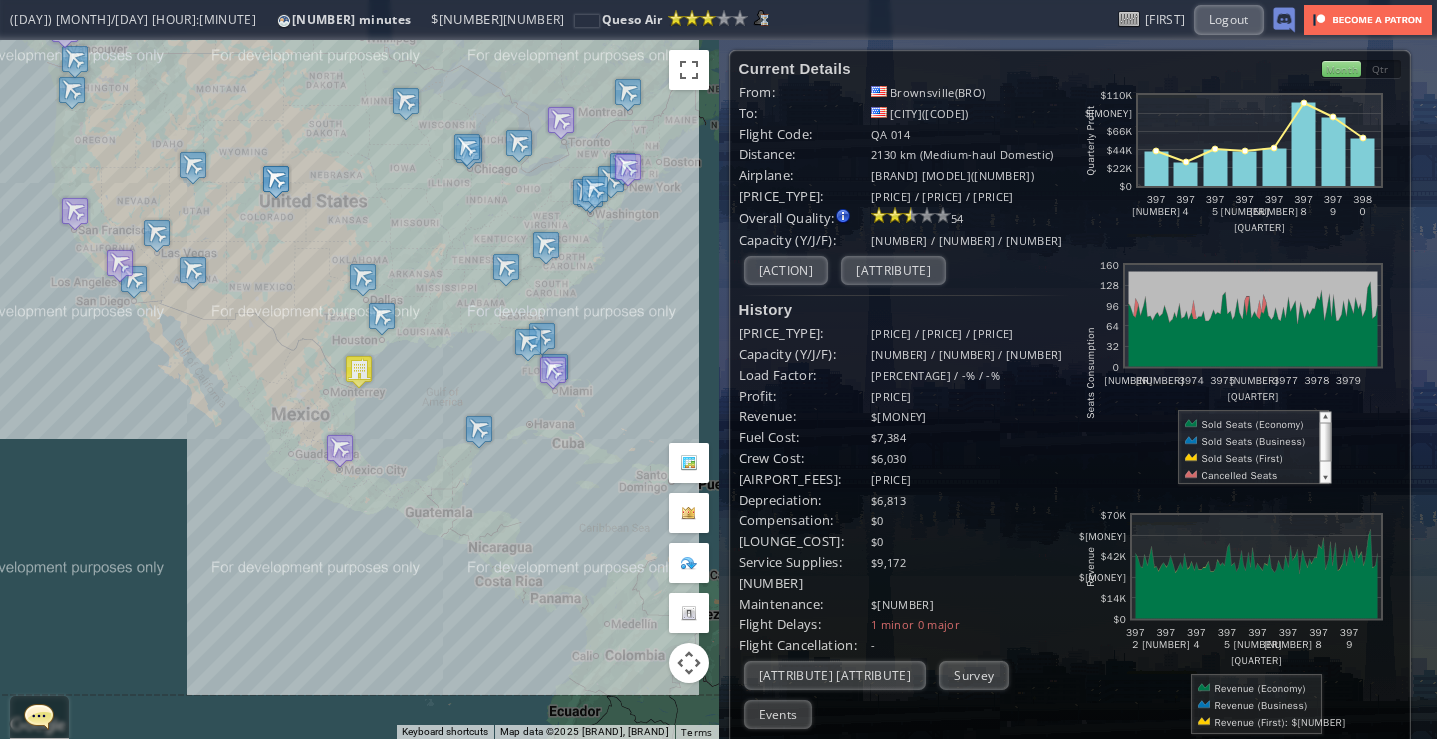 click at bounding box center (276, 181) 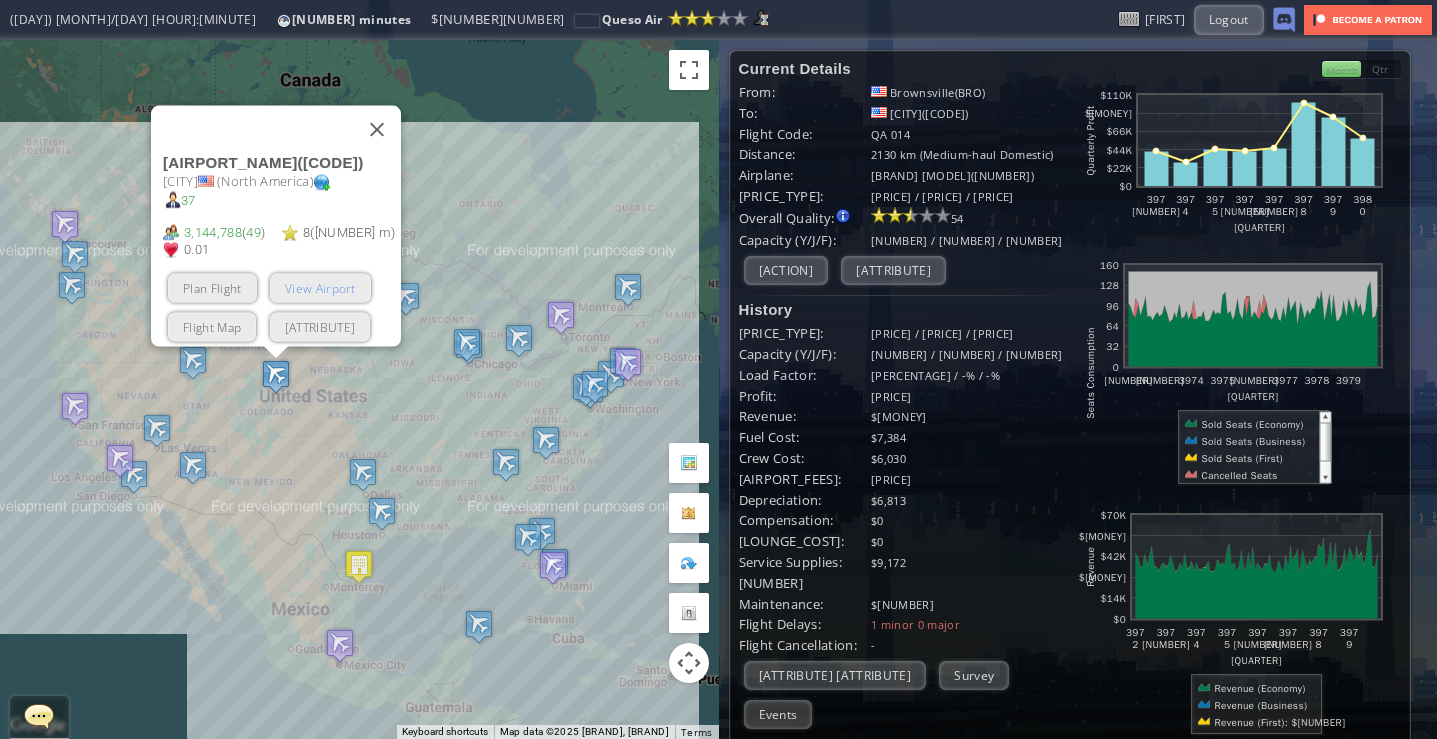 click on "View Airport" at bounding box center (320, 287) 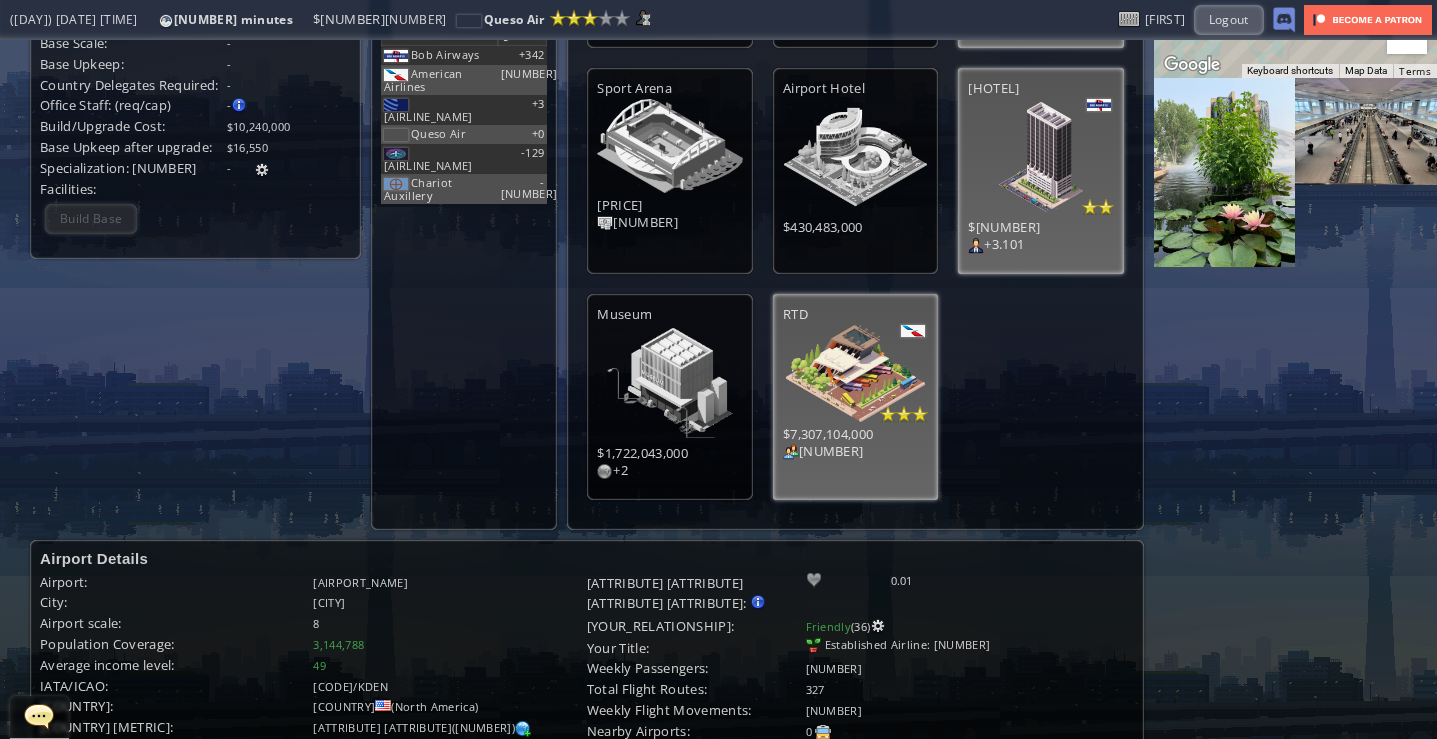 scroll, scrollTop: 0, scrollLeft: 0, axis: both 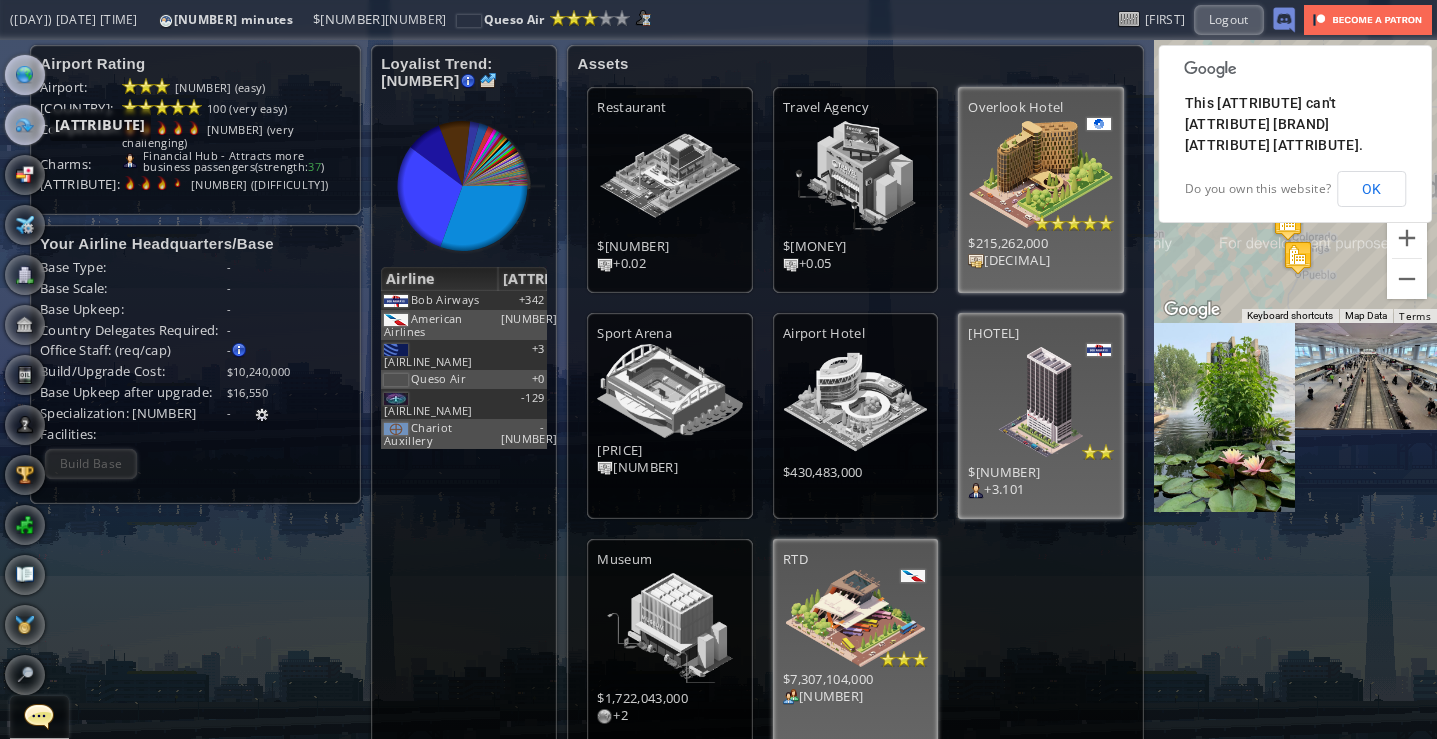 click at bounding box center [25, 125] 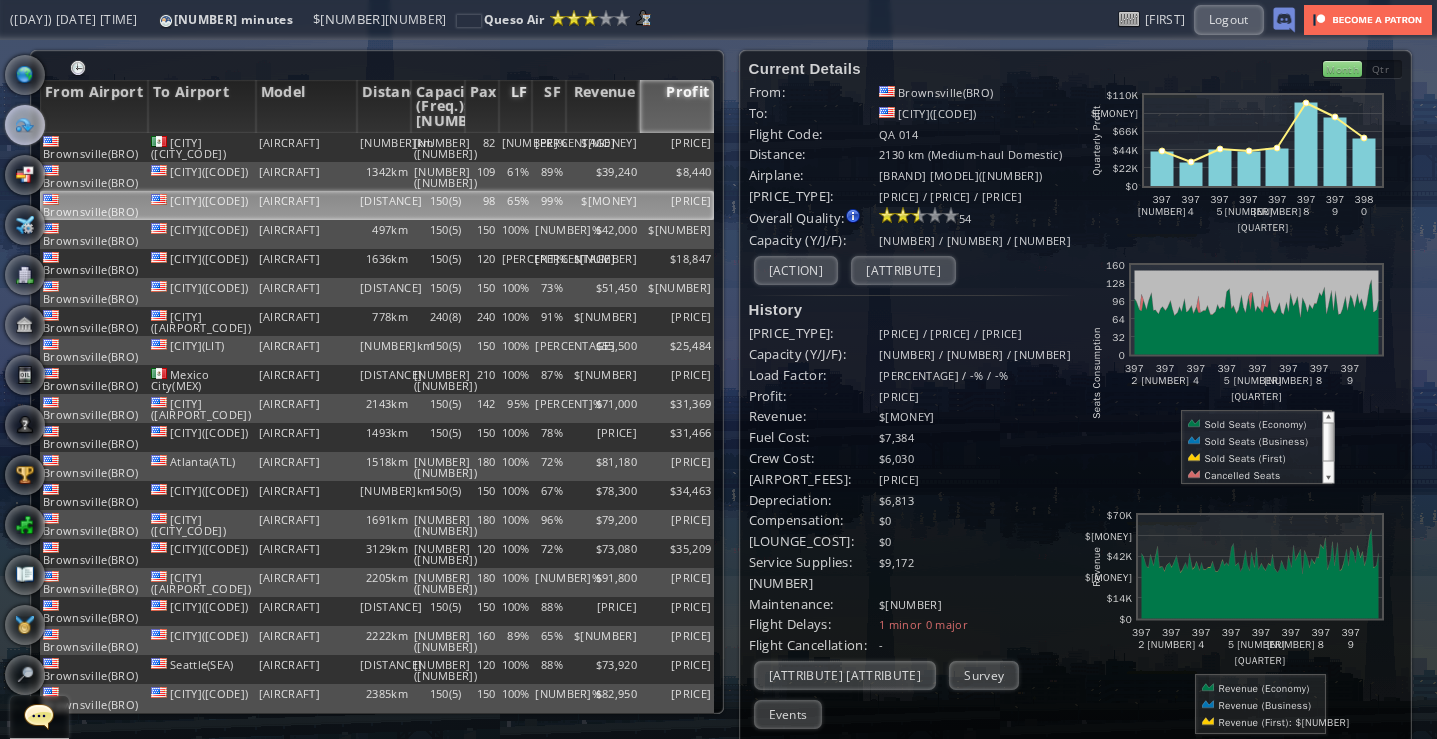 click on "LF" at bounding box center (516, 106) 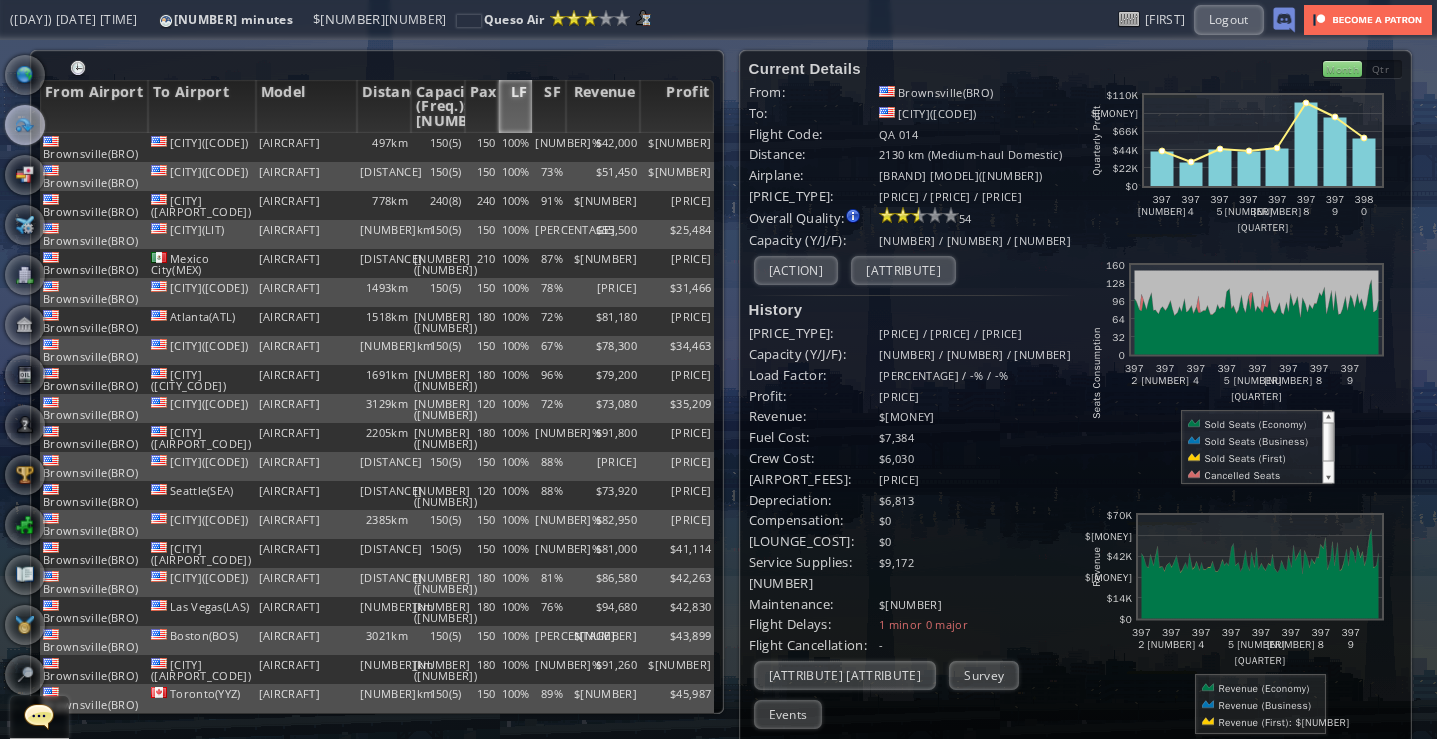 click on "LF" at bounding box center [516, 106] 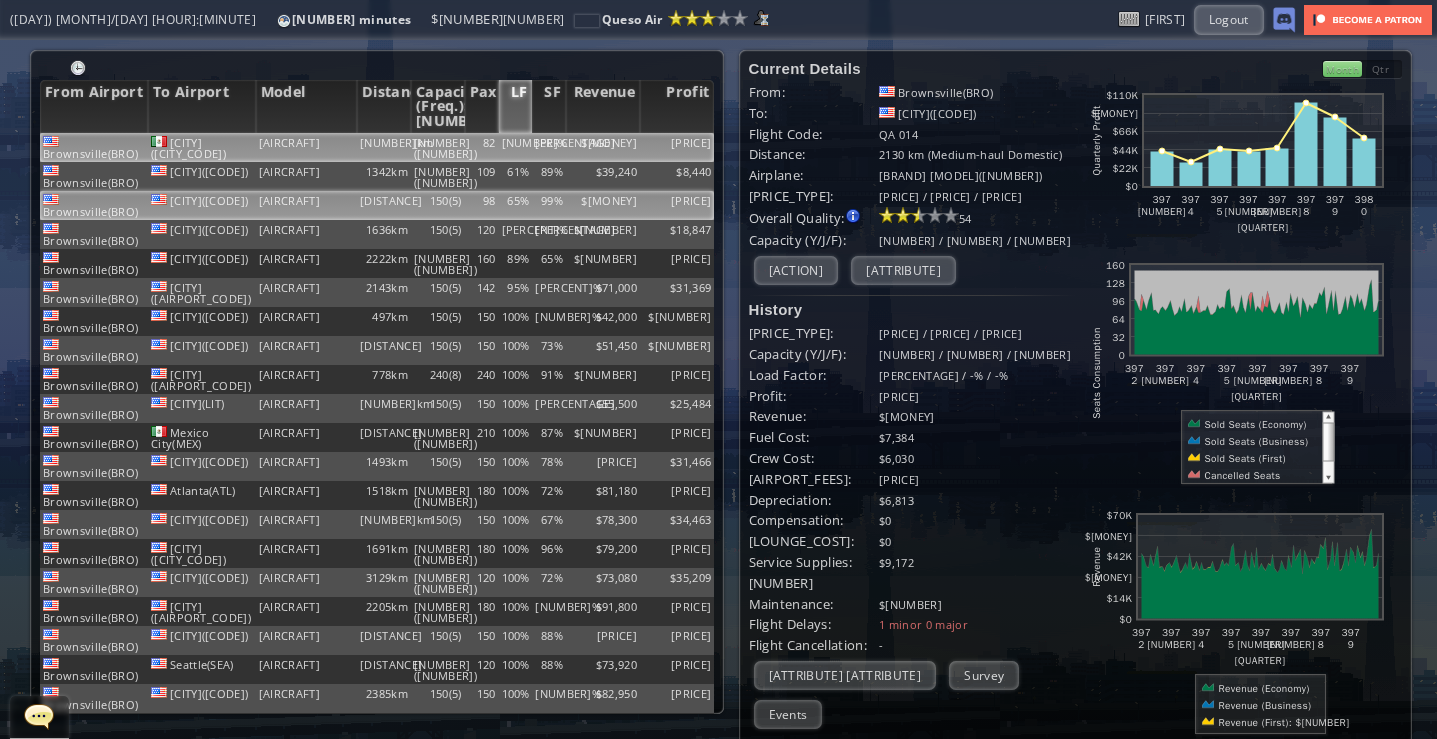 click on "[NUMBER]%" at bounding box center (516, 147) 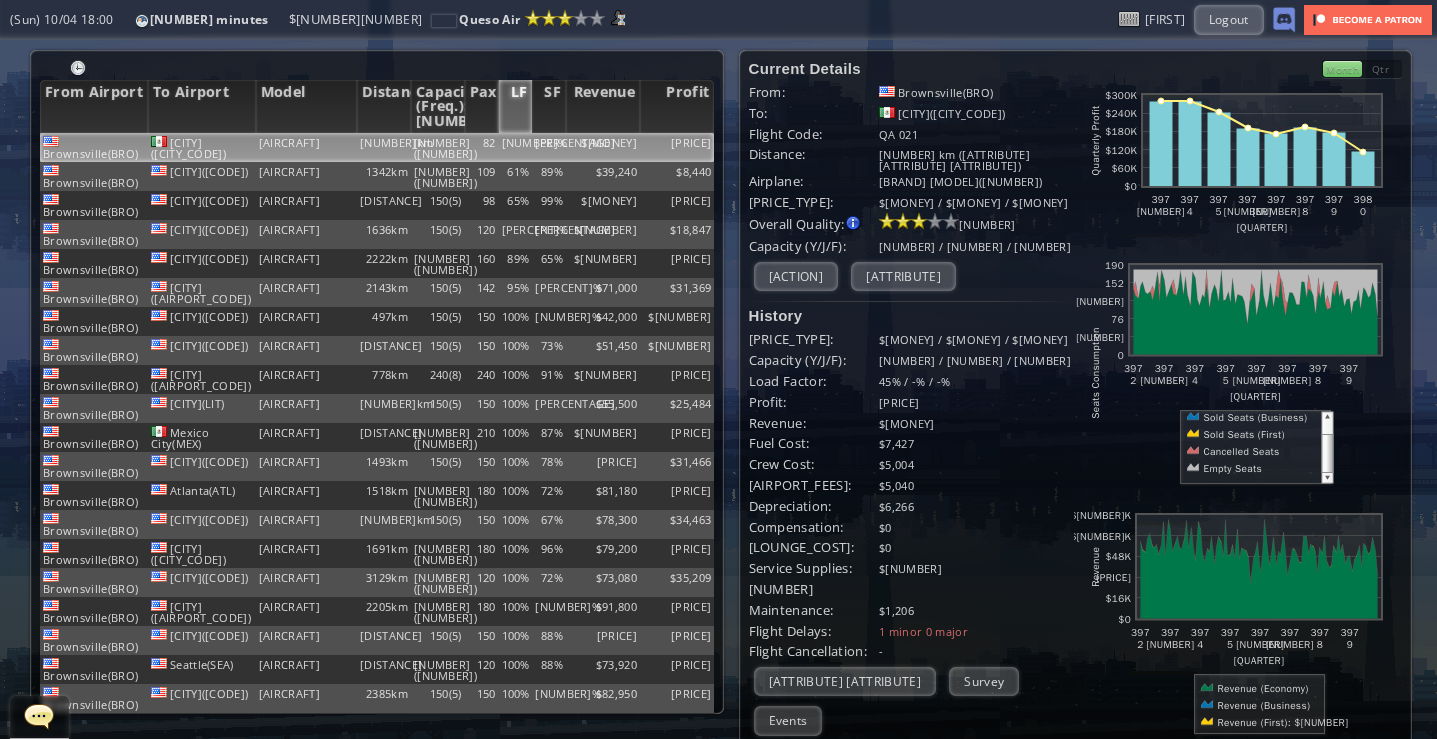 drag, startPoint x: 1324, startPoint y: 436, endPoint x: 1321, endPoint y: 461, distance: 25.179358 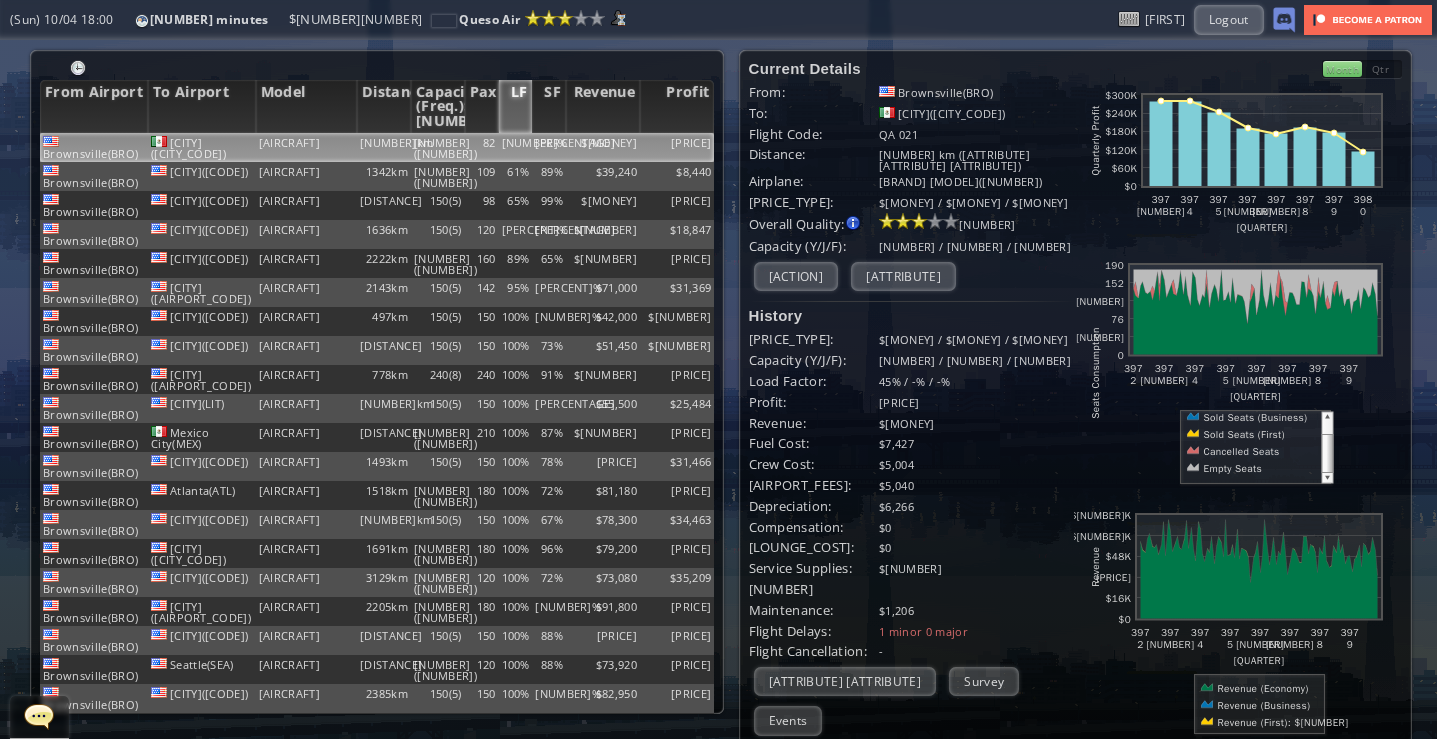 click at bounding box center (1327, 454) 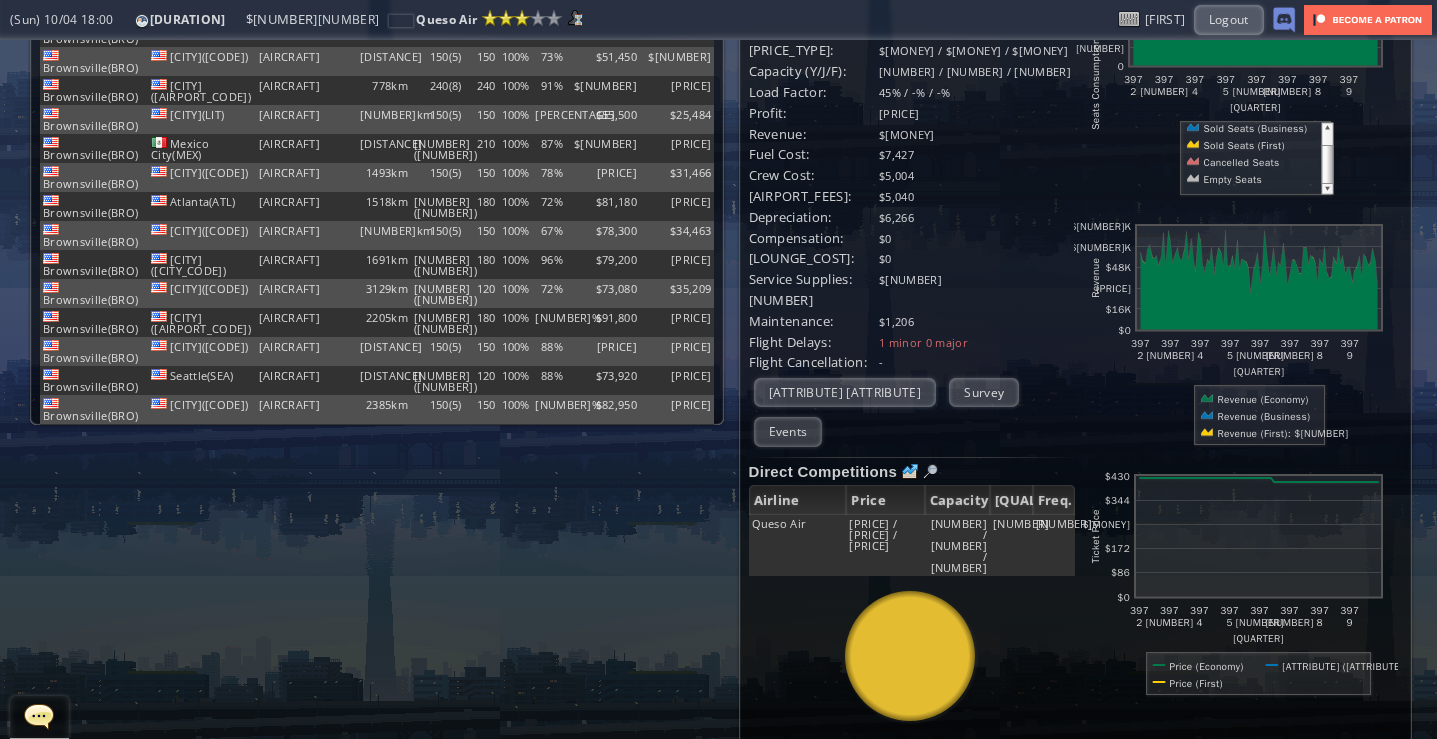 scroll, scrollTop: 89, scrollLeft: 0, axis: vertical 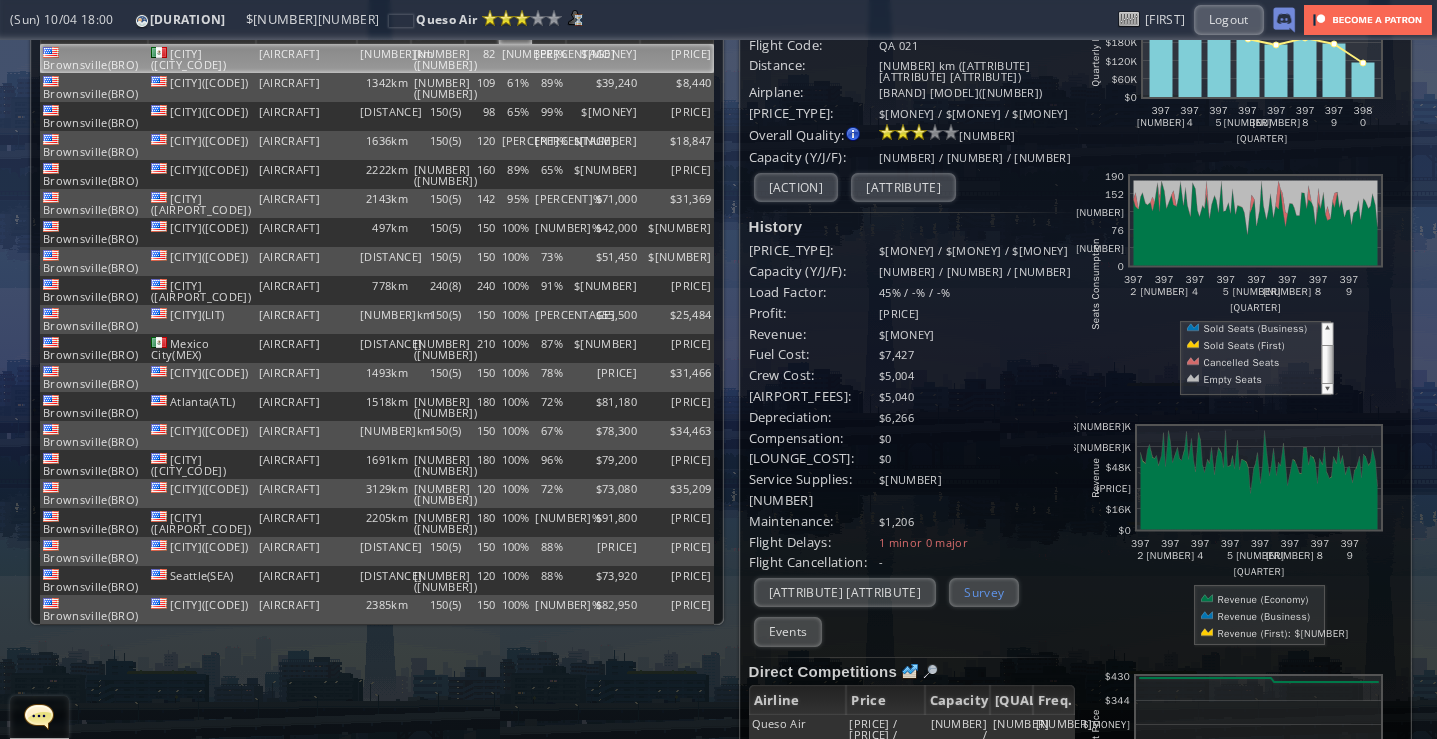 click on "Survey" at bounding box center (984, 592) 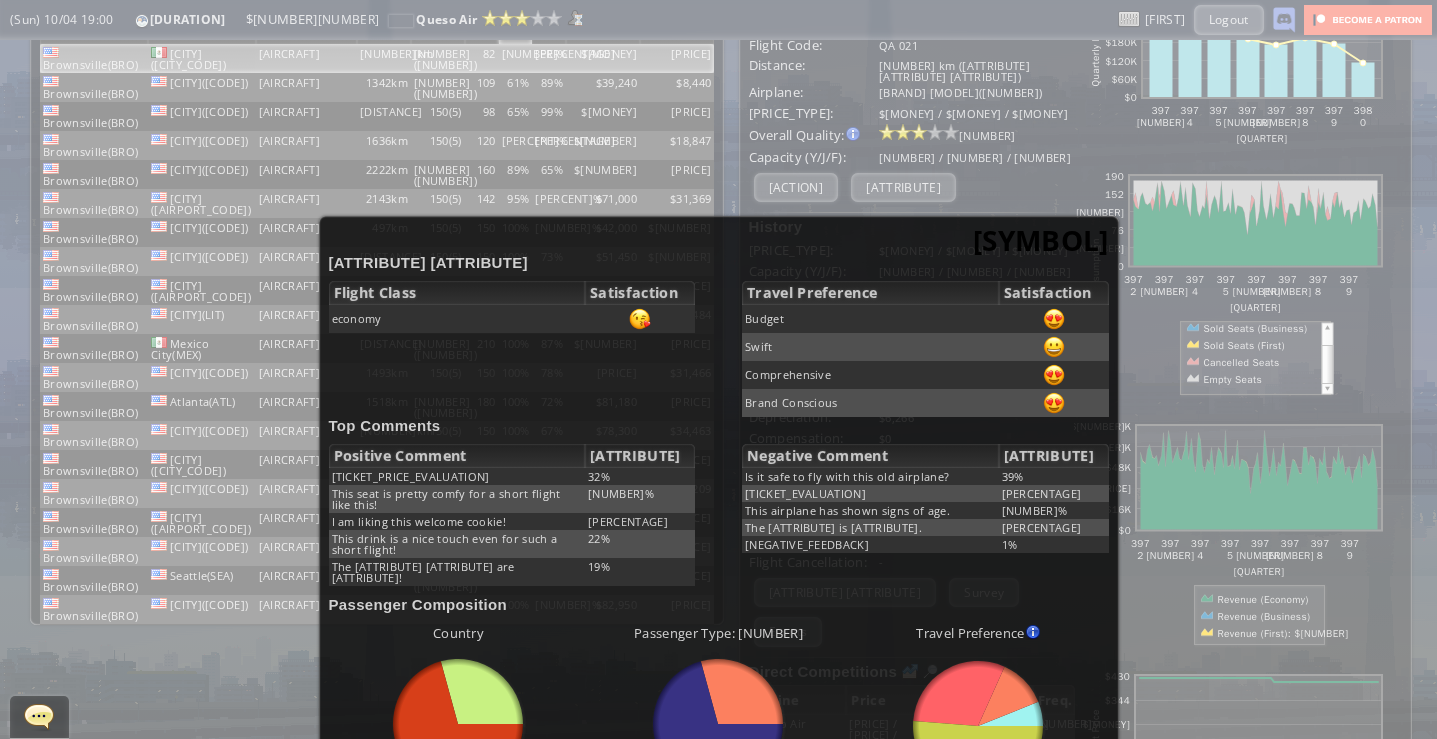 click on "[SYMBOL]" at bounding box center (1041, 240) 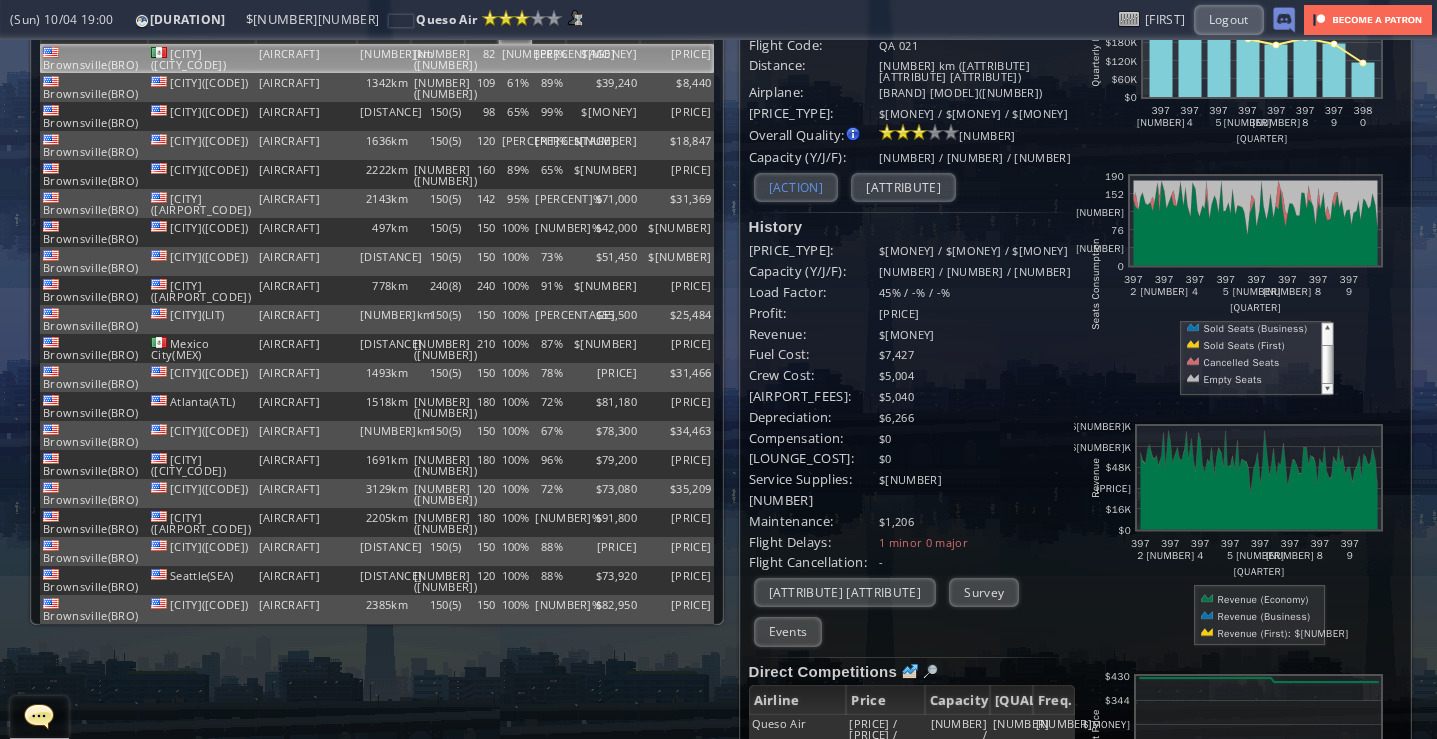 click on "[ACTION]" at bounding box center (796, 187) 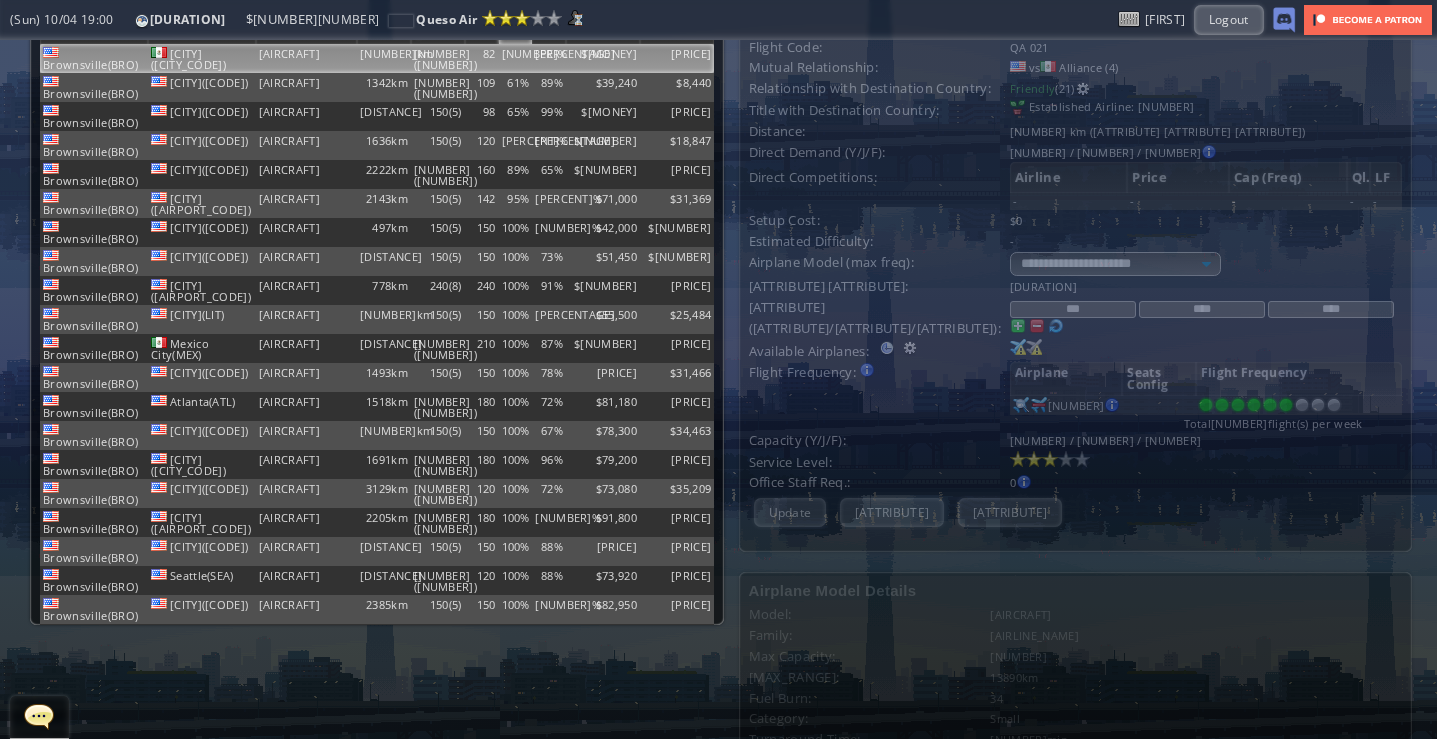 scroll, scrollTop: 0, scrollLeft: 0, axis: both 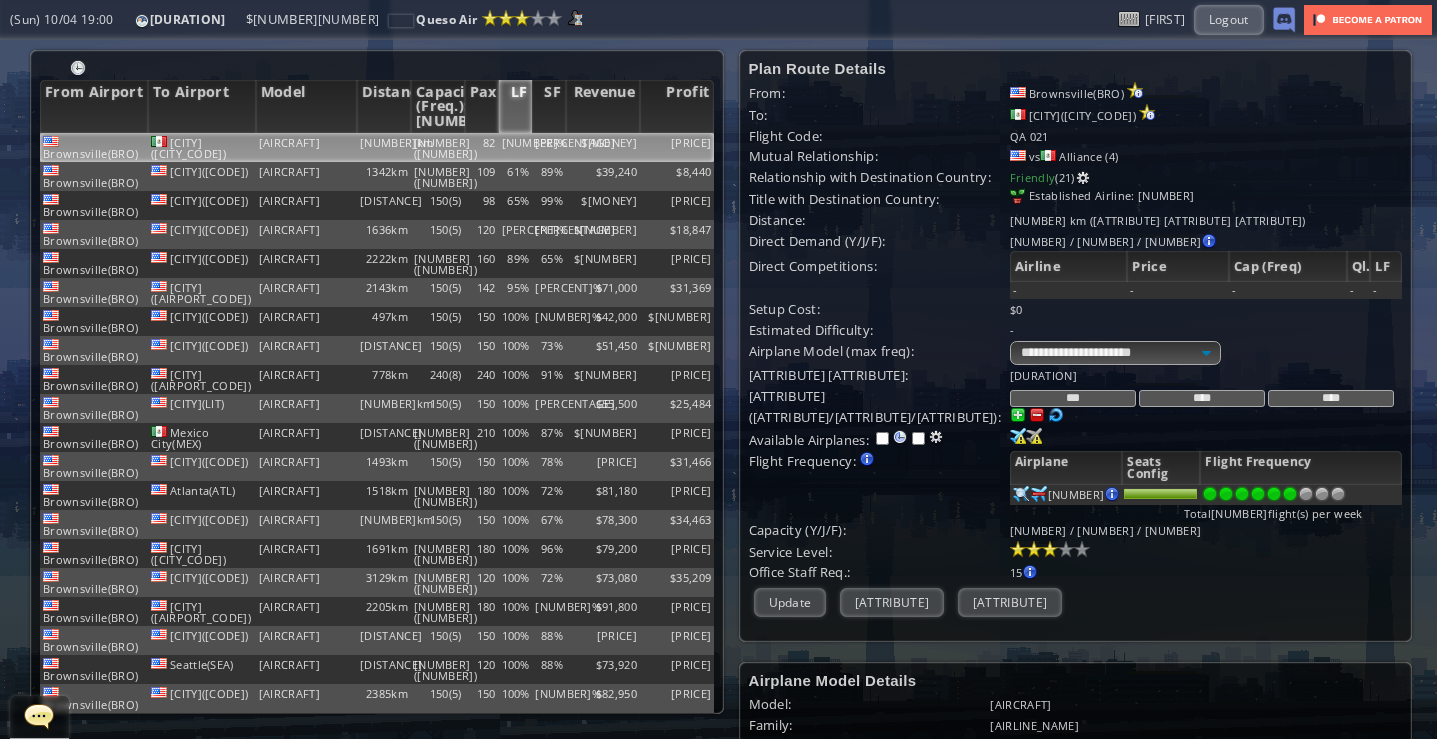 click on "***" at bounding box center [1073, 398] 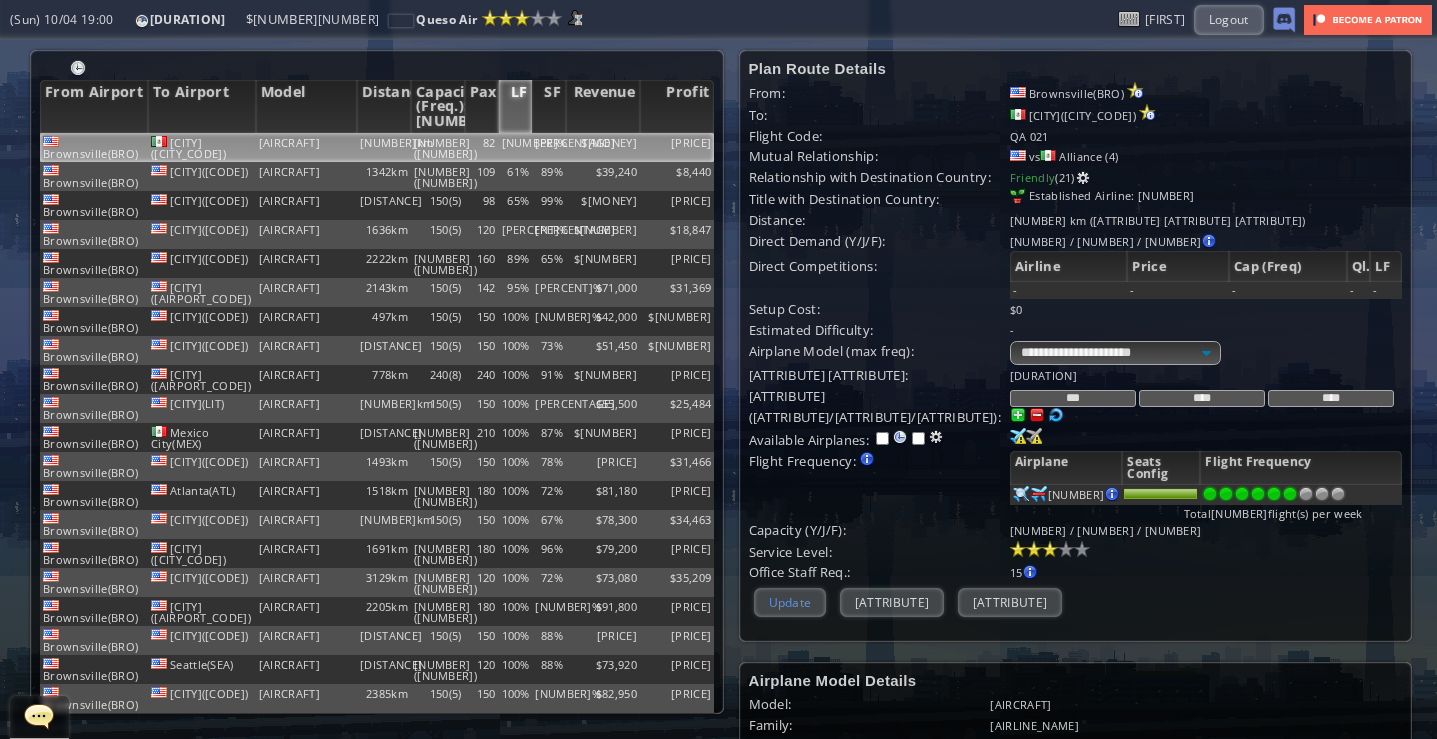 type on "***" 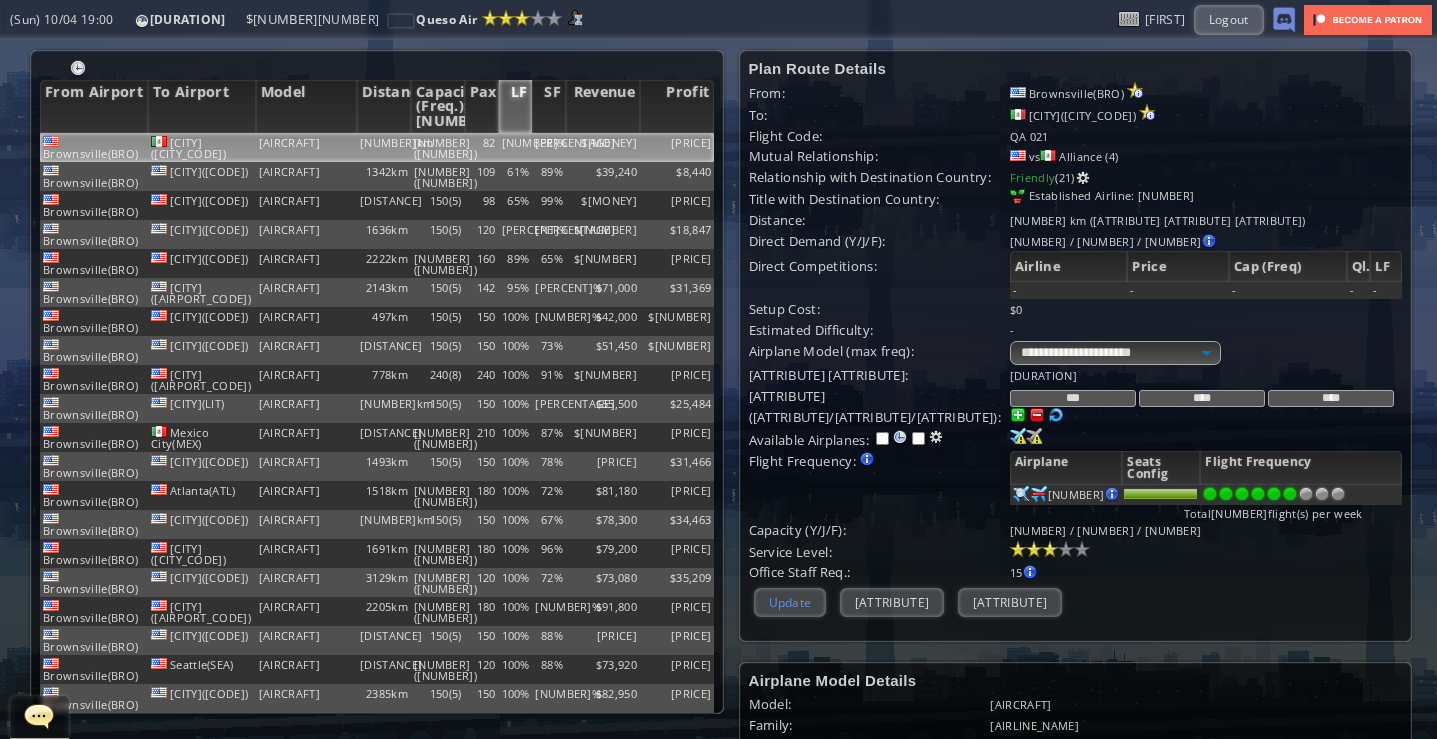 click on "Update" at bounding box center (790, 602) 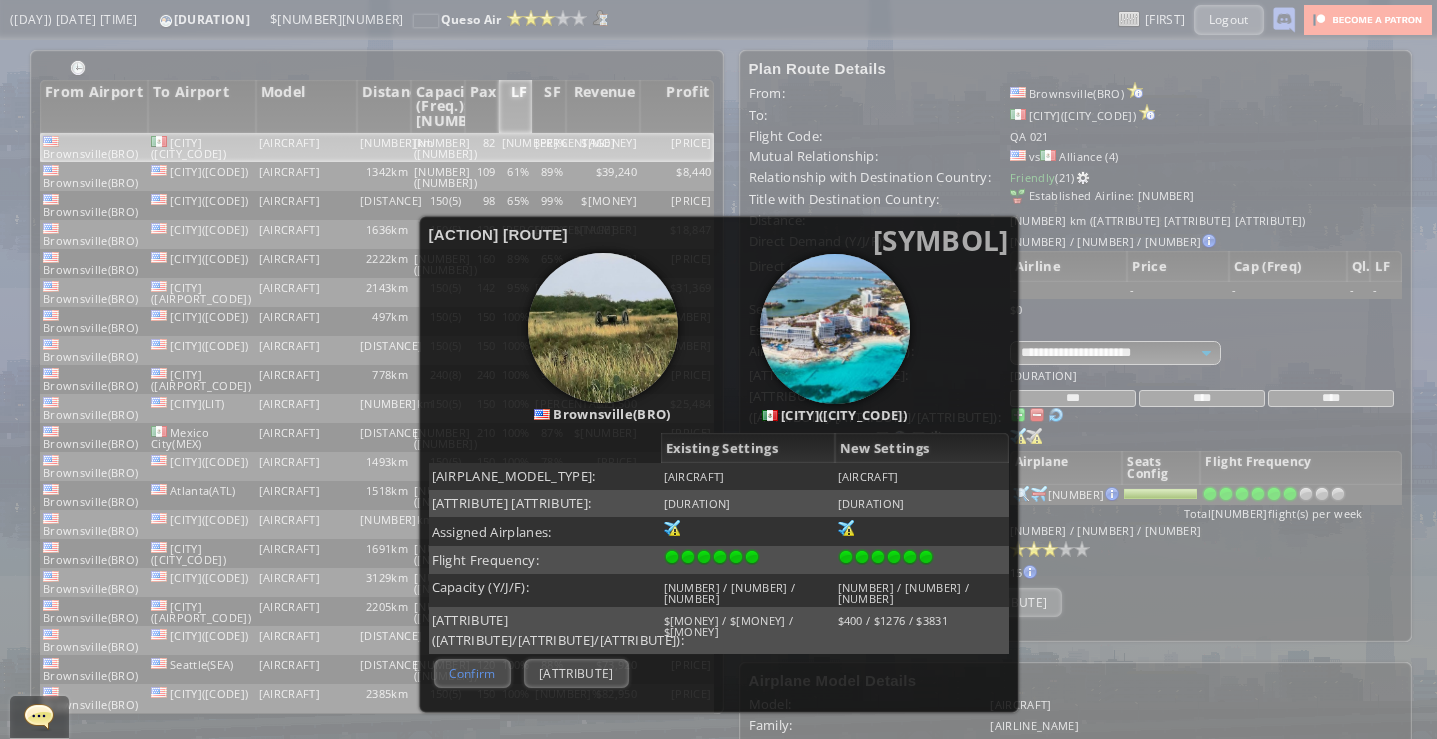 click on "Confirm" at bounding box center (472, 673) 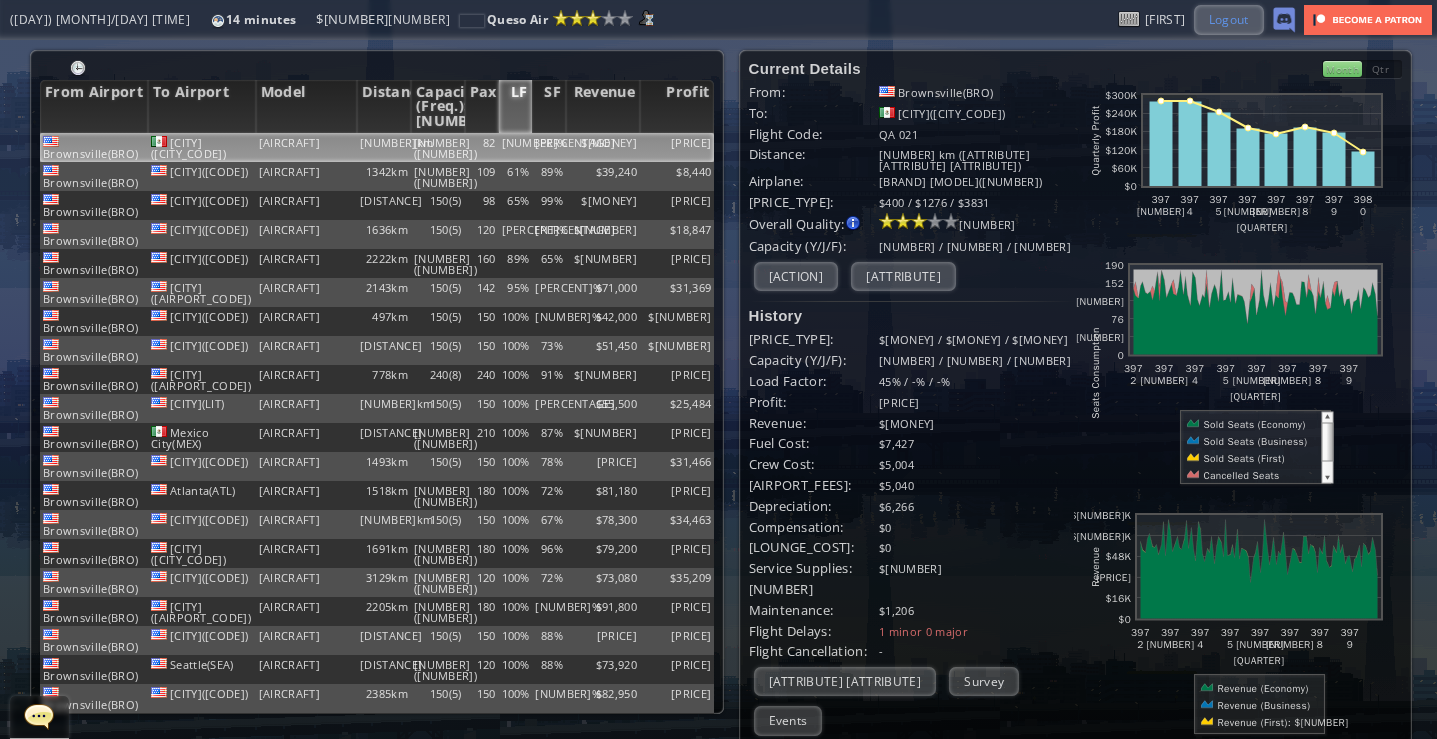 click on "Logout" at bounding box center (1229, 19) 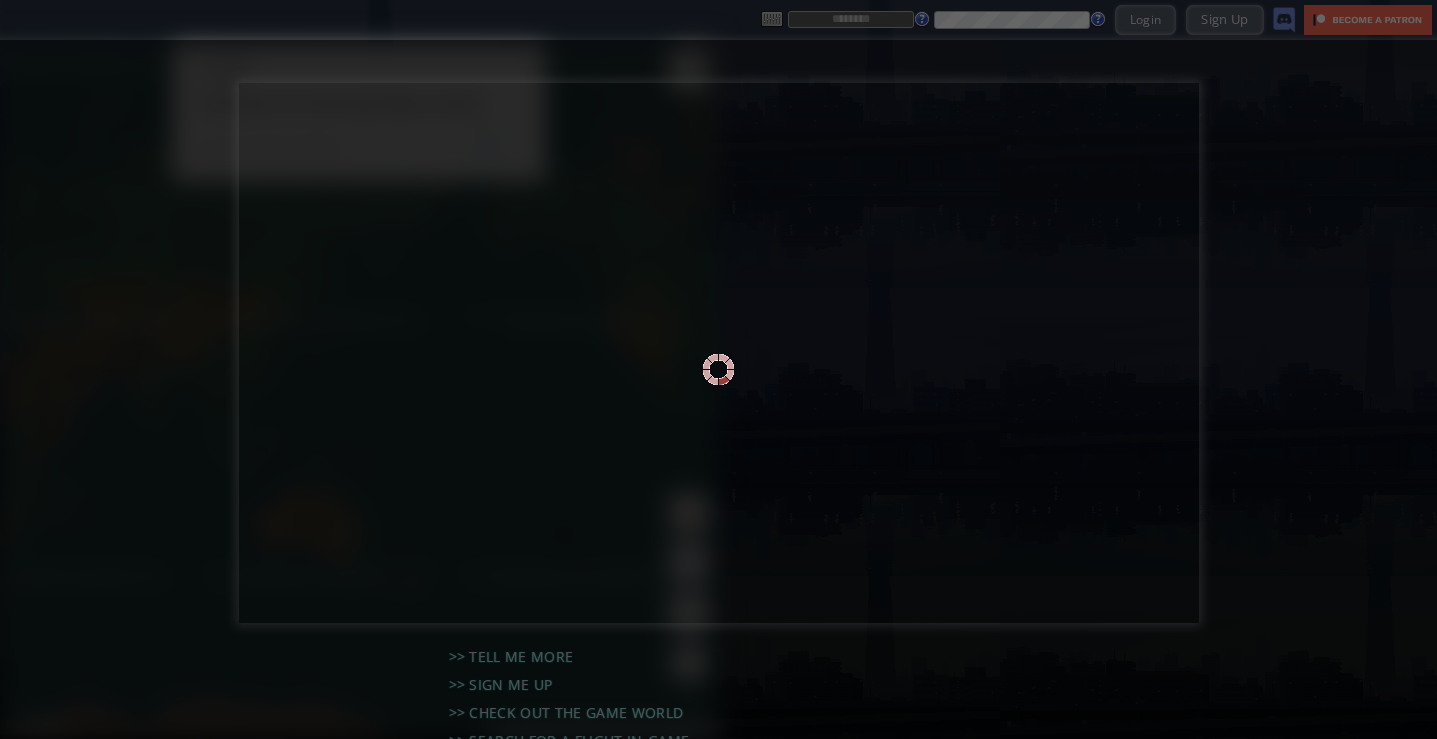 scroll, scrollTop: 0, scrollLeft: 0, axis: both 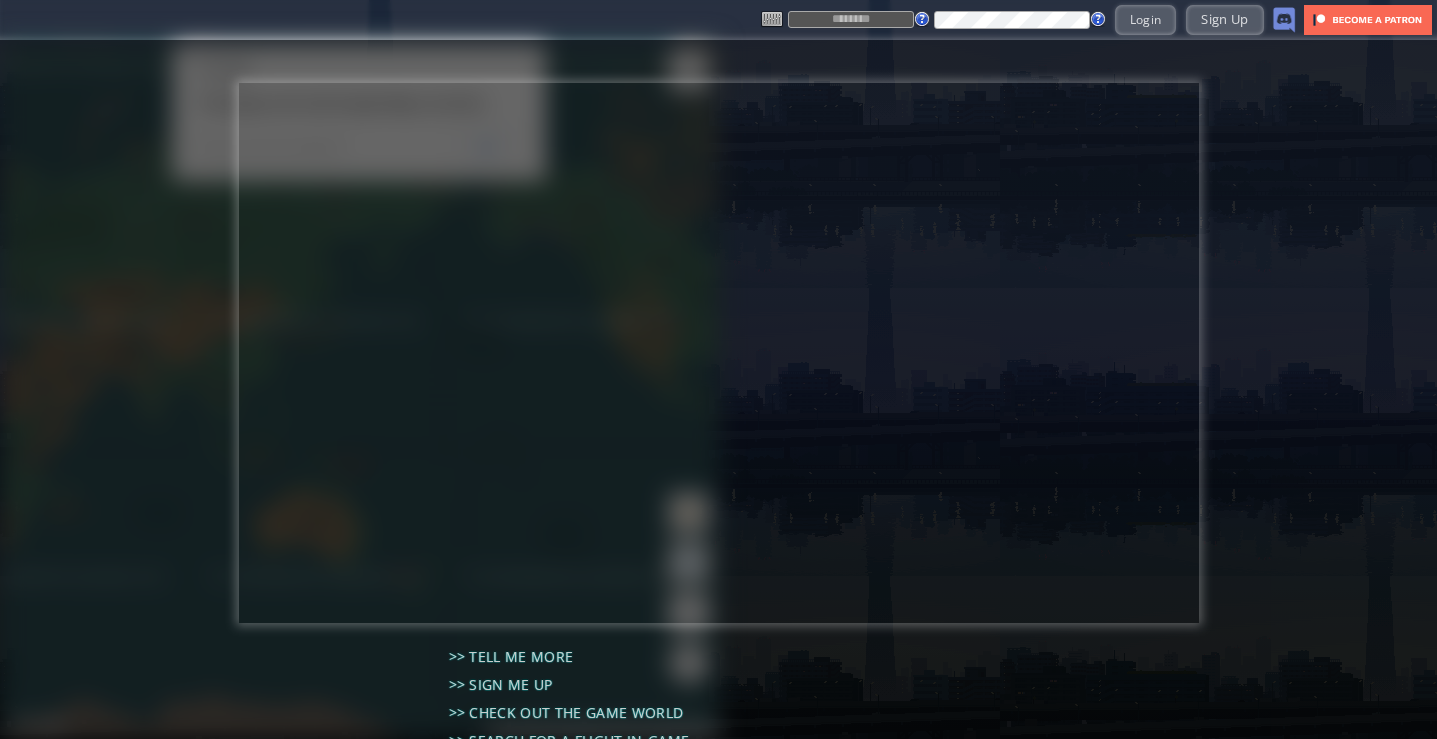 click at bounding box center (851, 19) 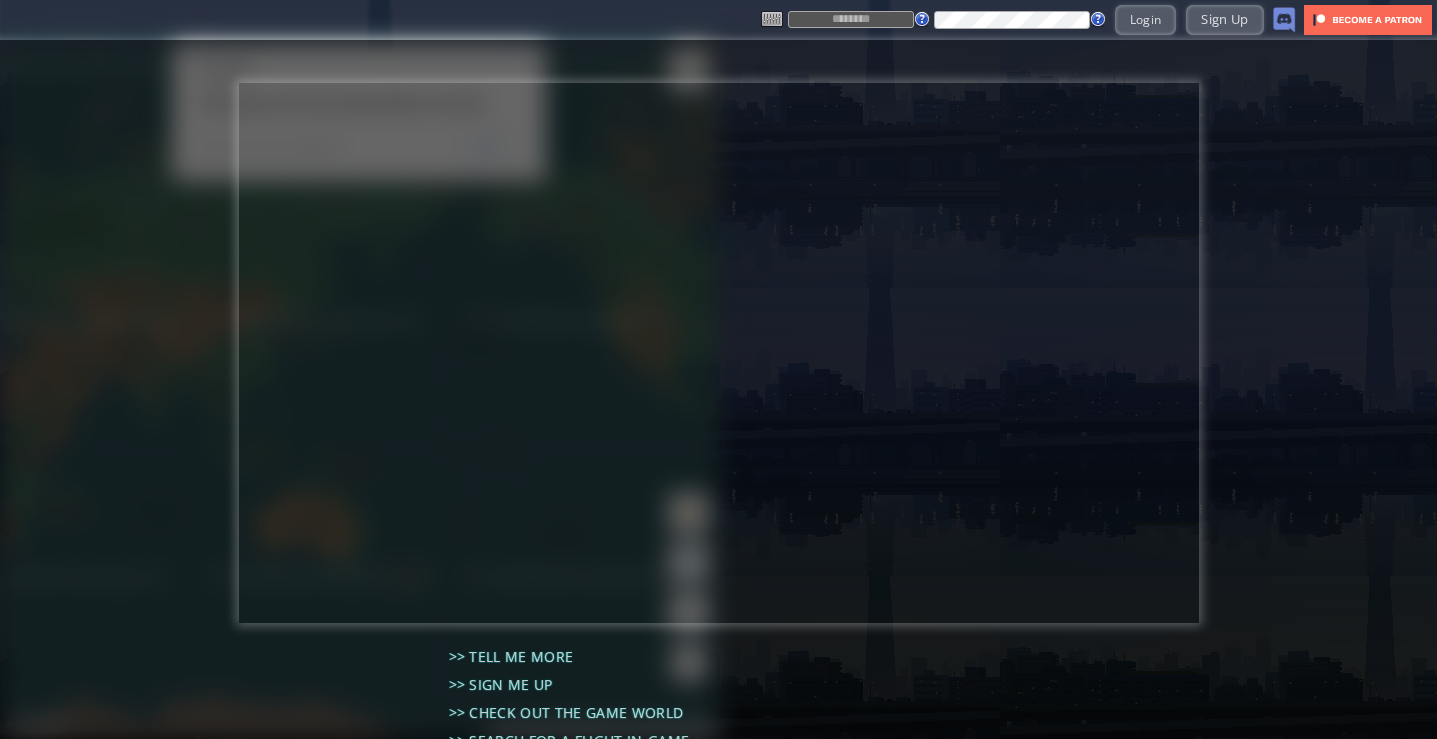 click at bounding box center (851, 19) 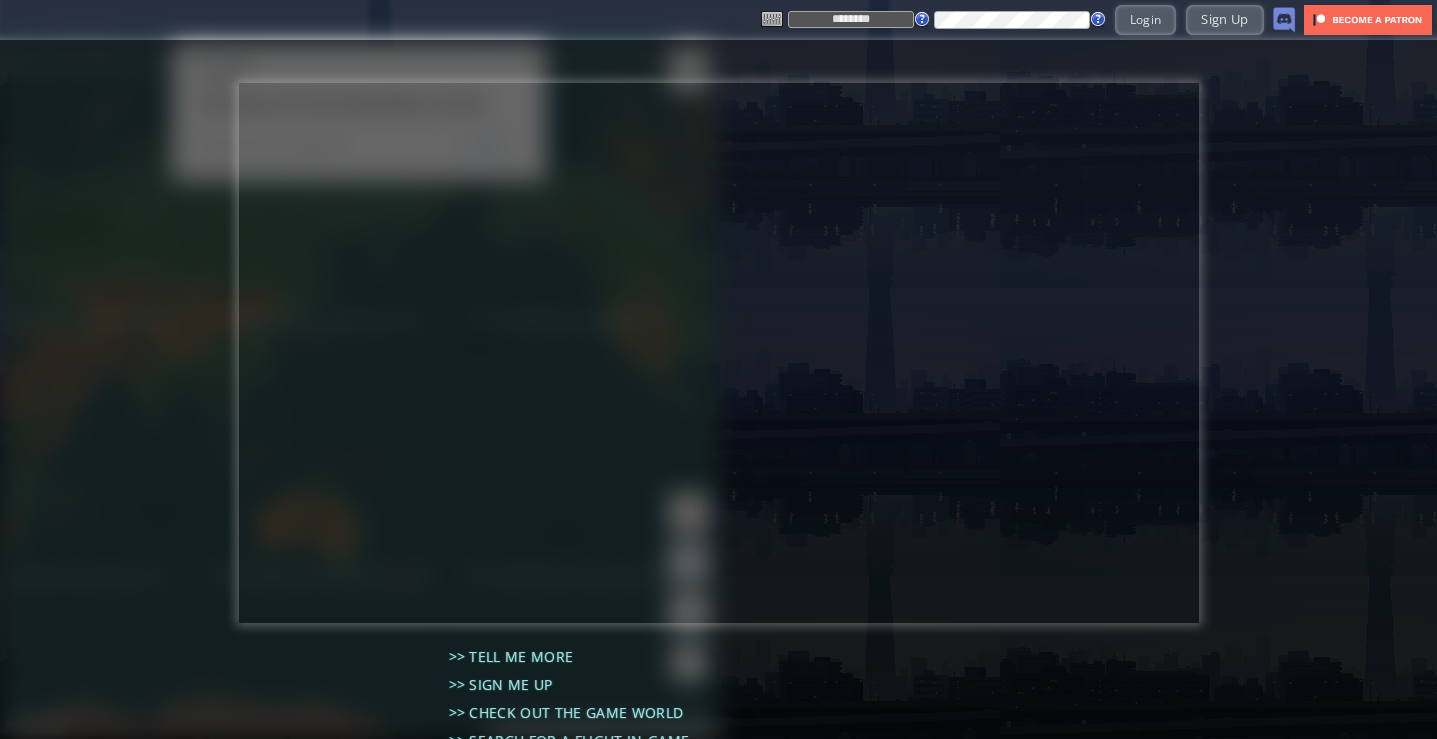 type on "********" 